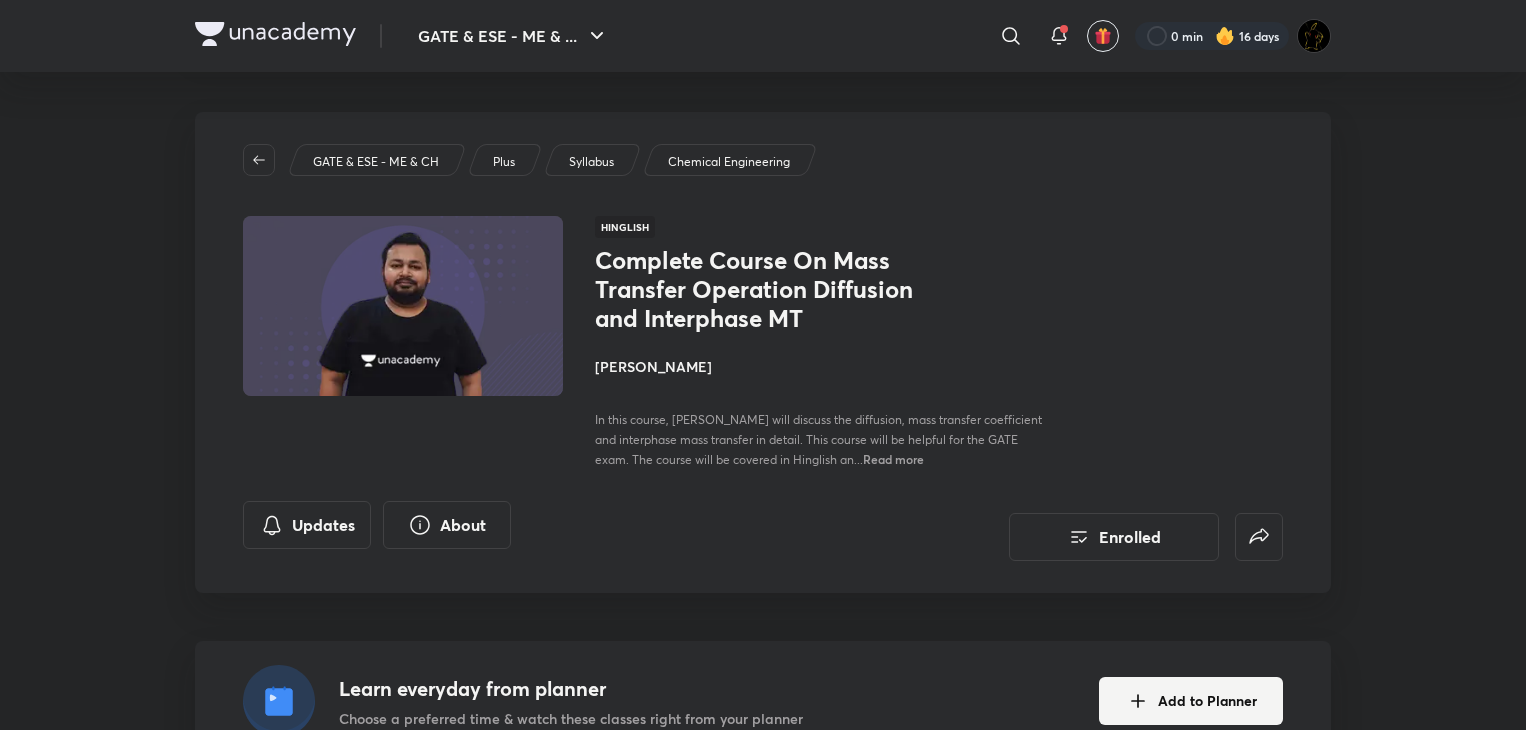 scroll, scrollTop: 0, scrollLeft: 0, axis: both 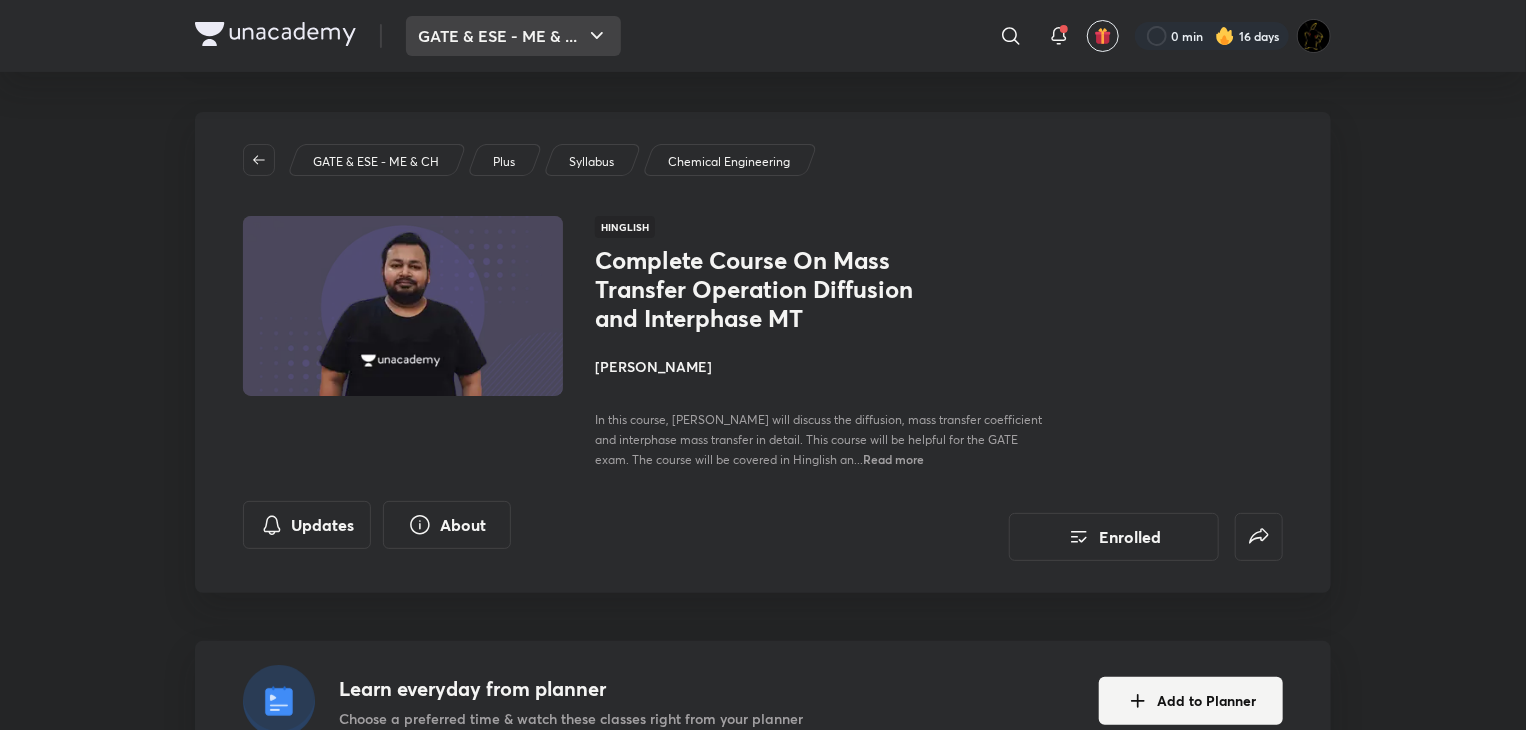 click on "GATE & ESE - ME &  ..." at bounding box center [513, 36] 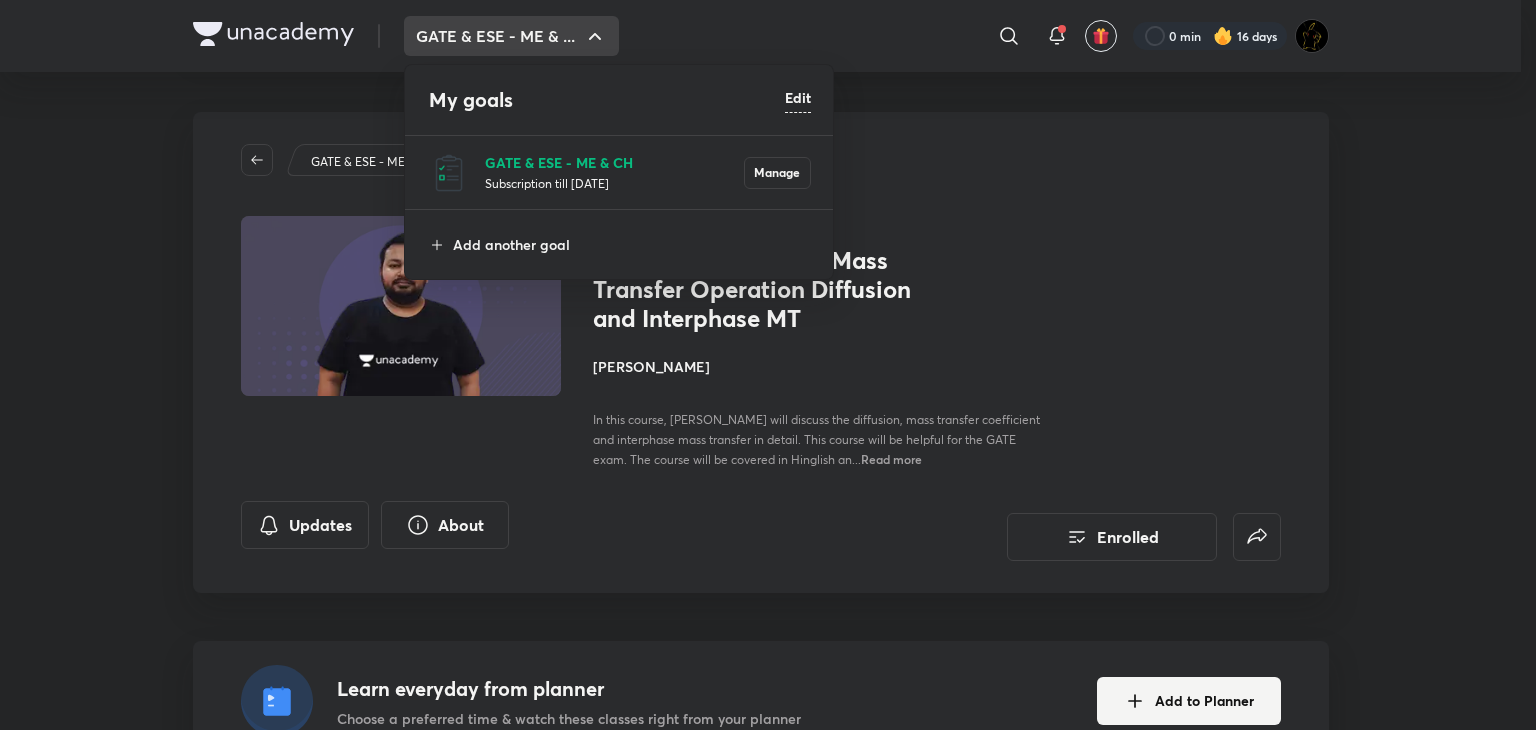 click on "GATE & ESE - ME & CH" at bounding box center (614, 162) 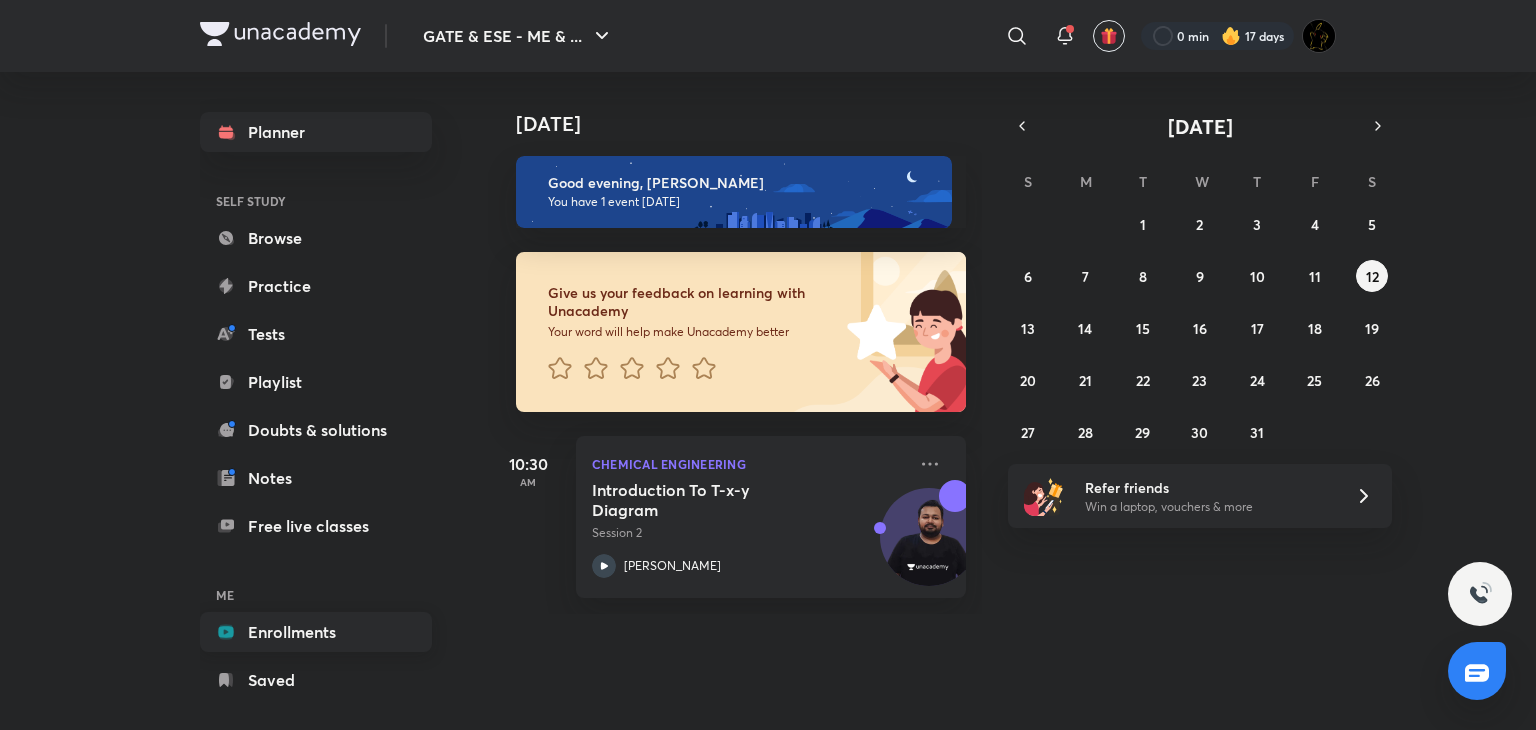 click on "Enrollments" at bounding box center [316, 632] 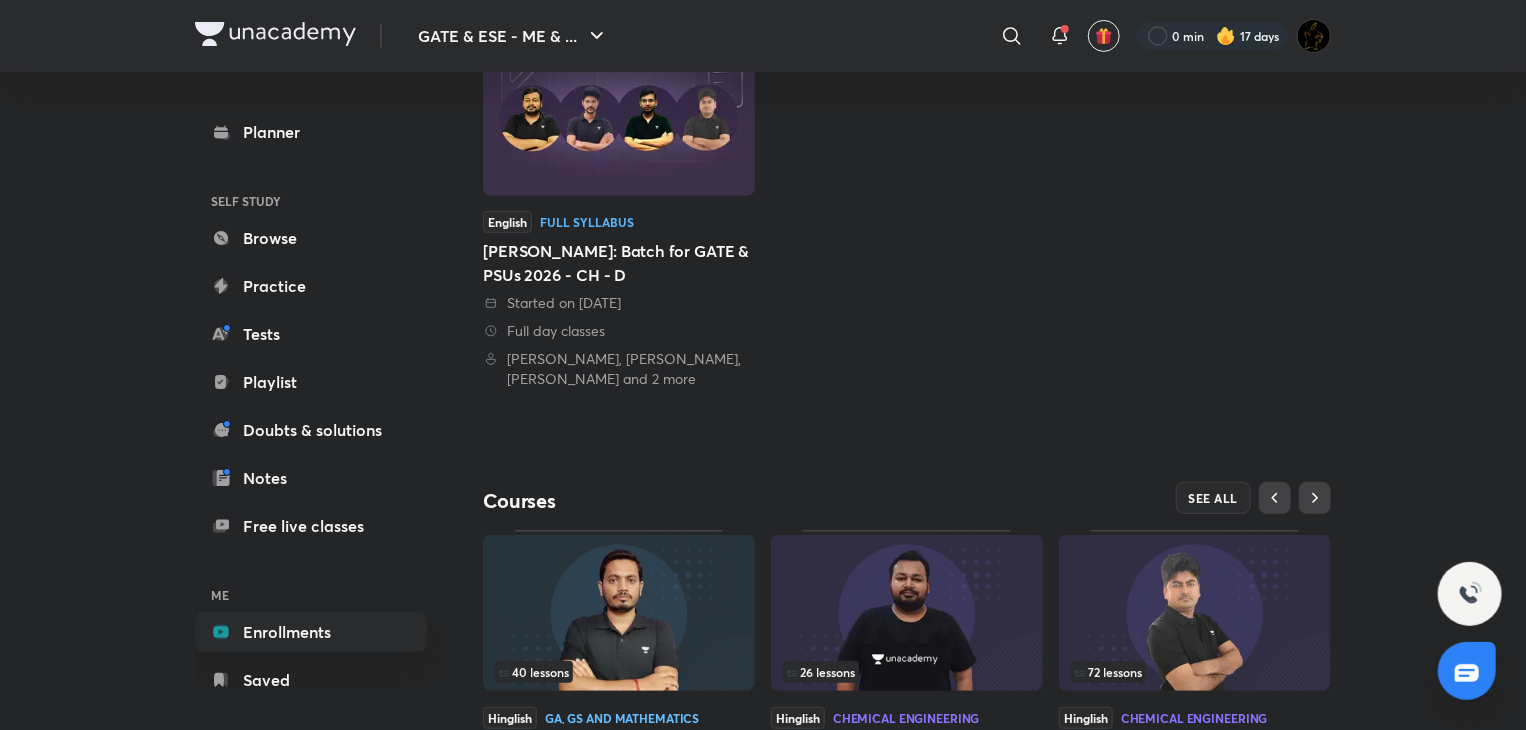 scroll, scrollTop: 466, scrollLeft: 0, axis: vertical 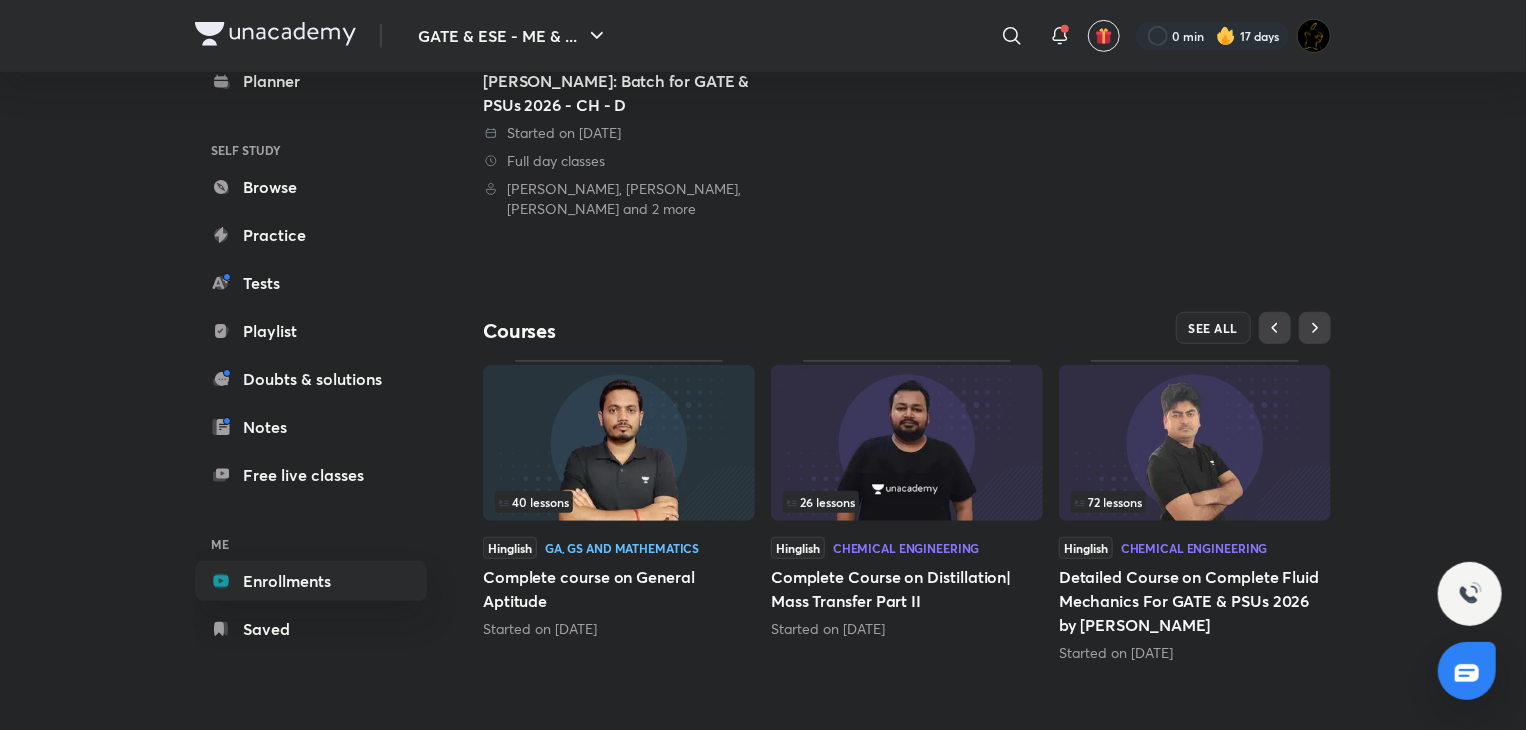 click at bounding box center (619, 443) 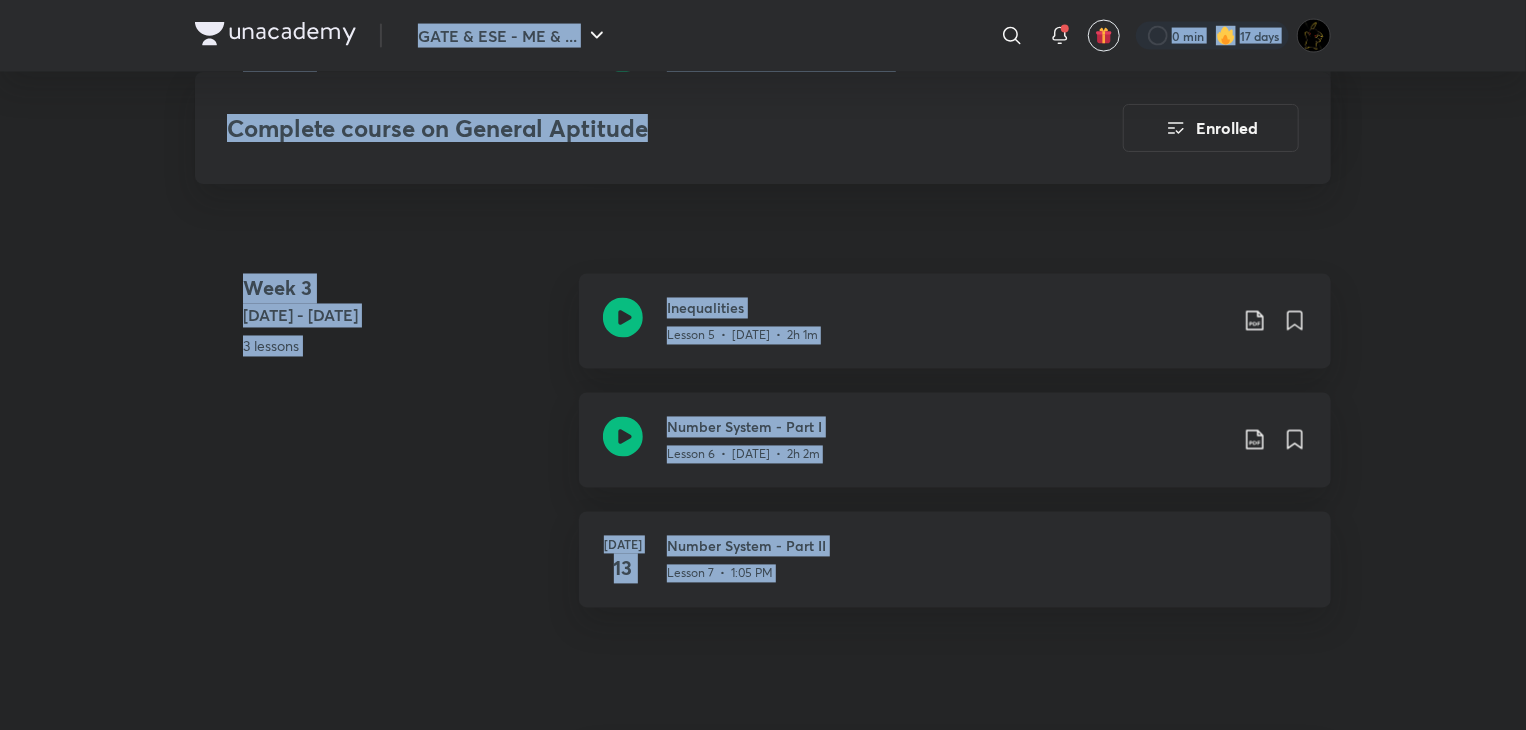 scroll, scrollTop: 1700, scrollLeft: 0, axis: vertical 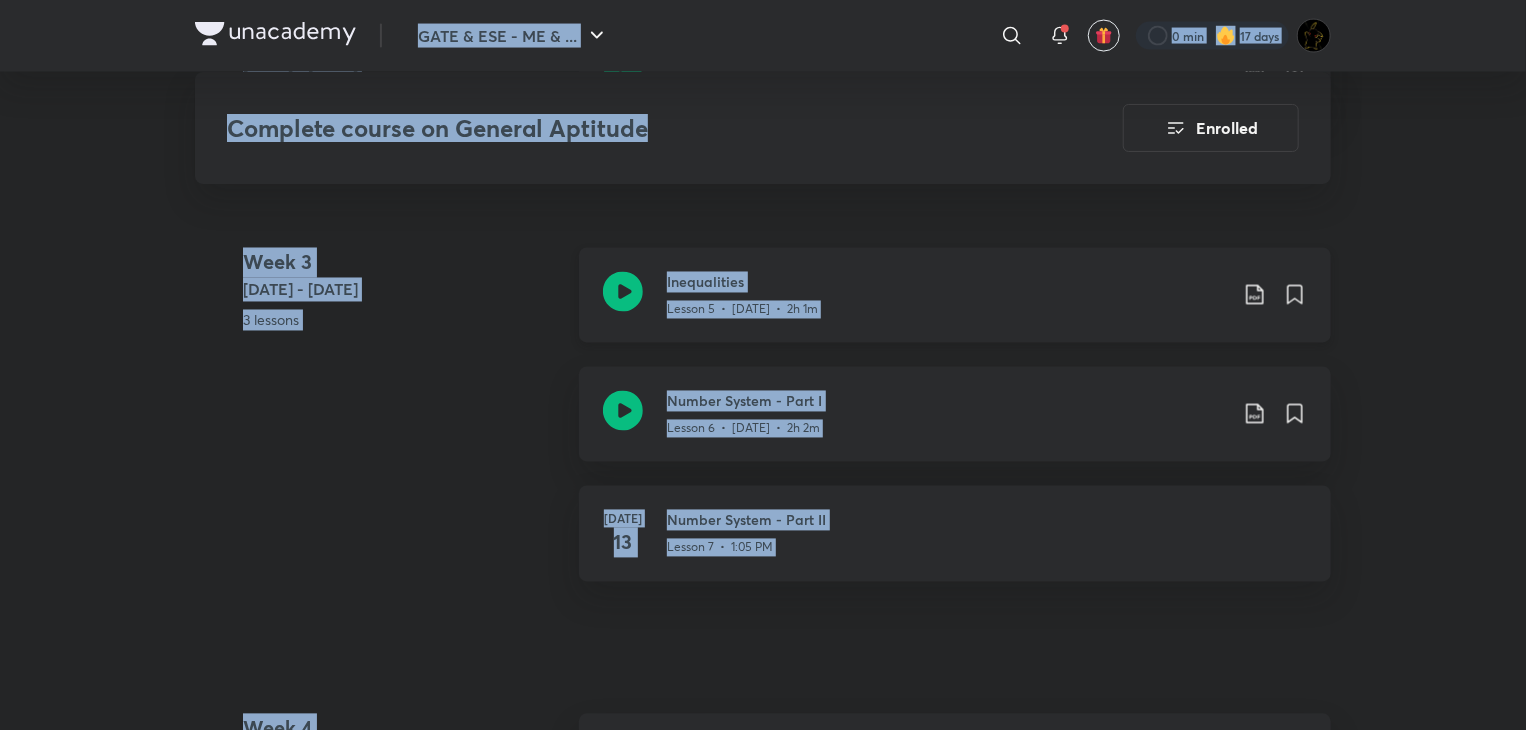 click 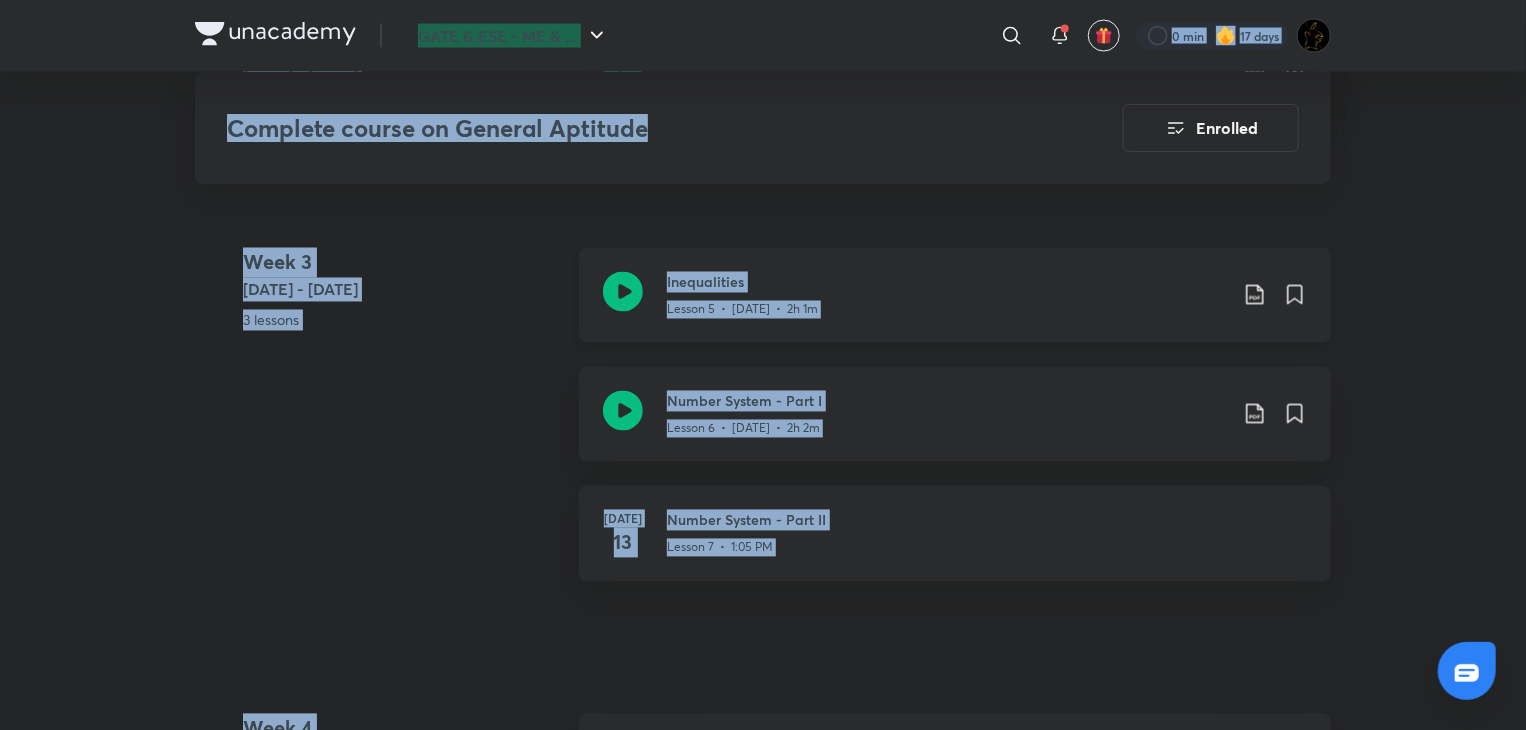 click 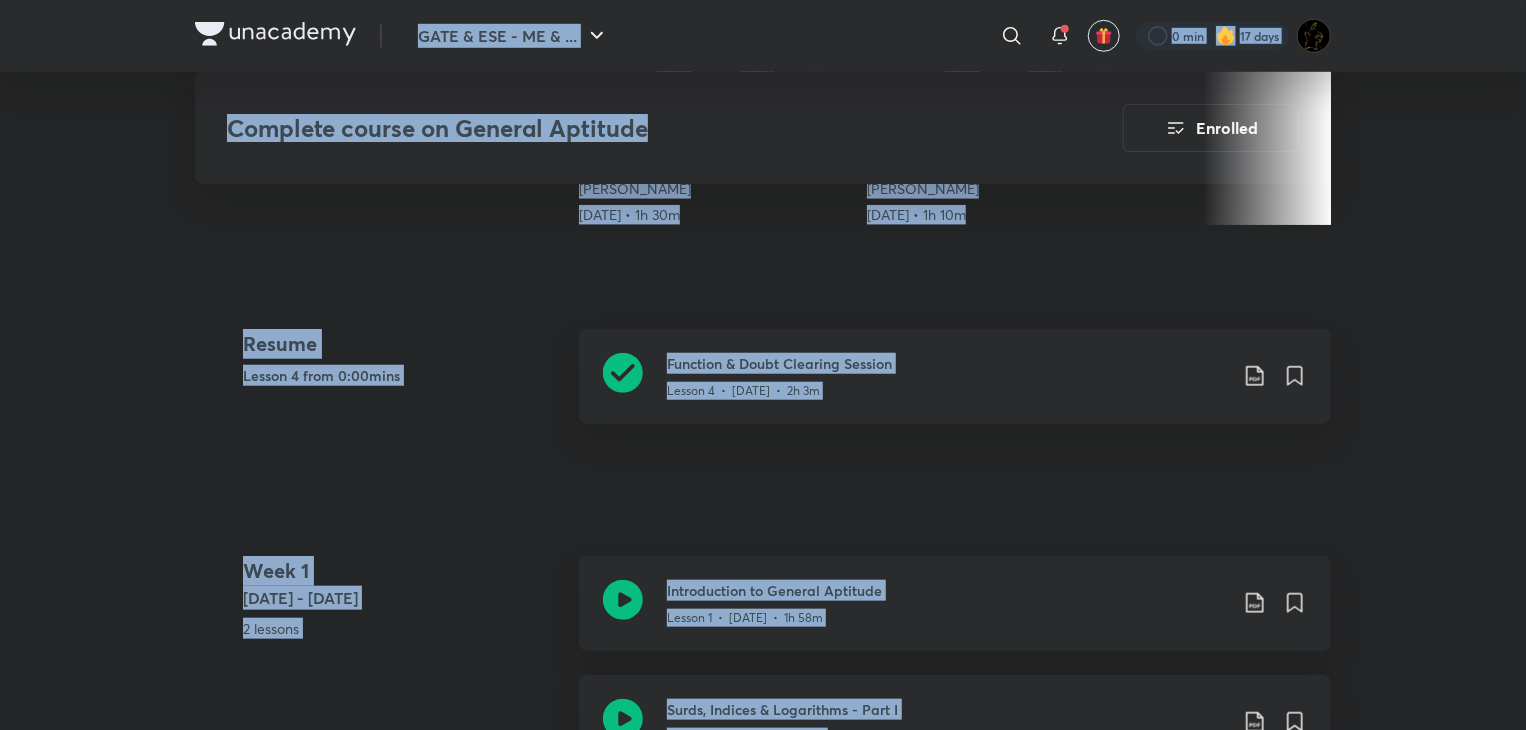 scroll, scrollTop: 1100, scrollLeft: 0, axis: vertical 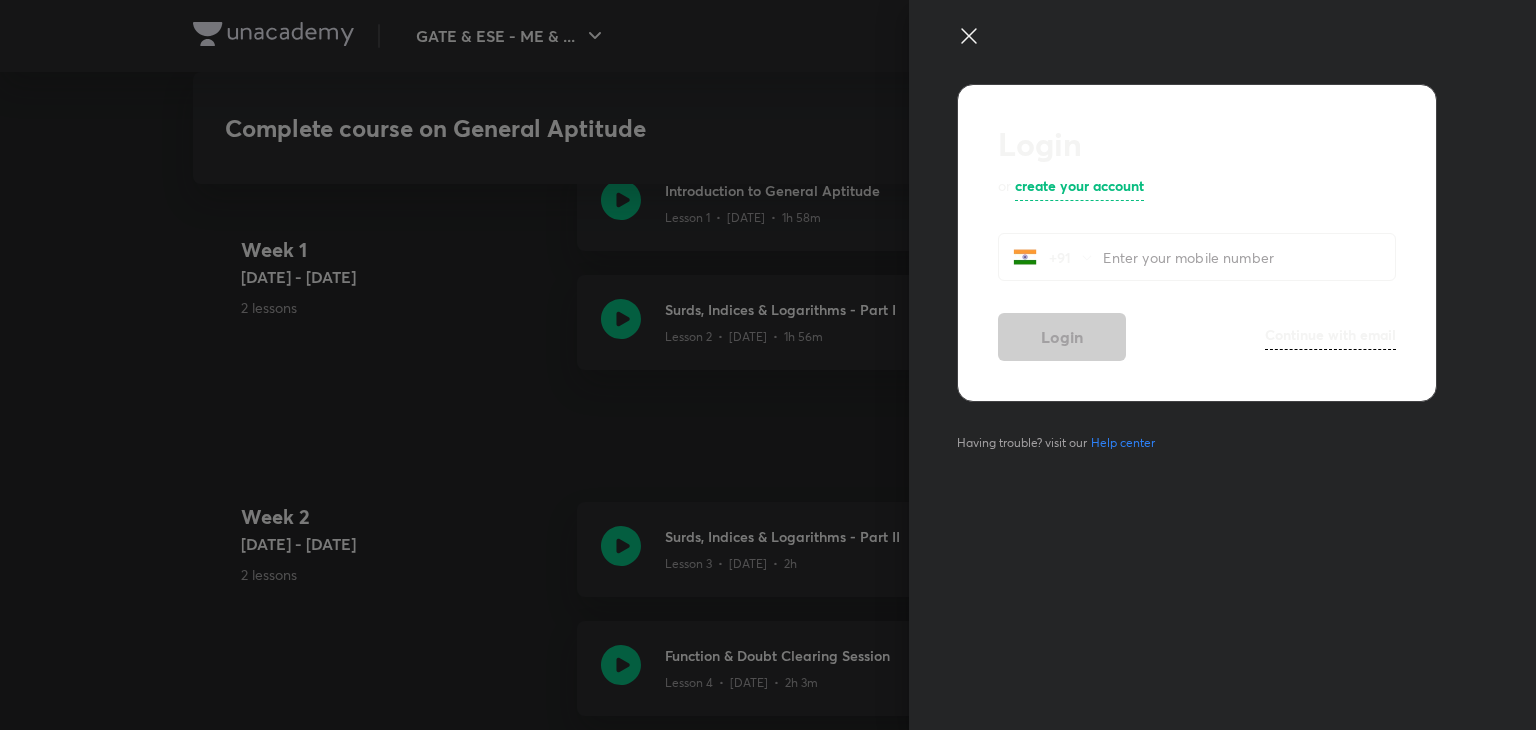 click at bounding box center [1249, 257] 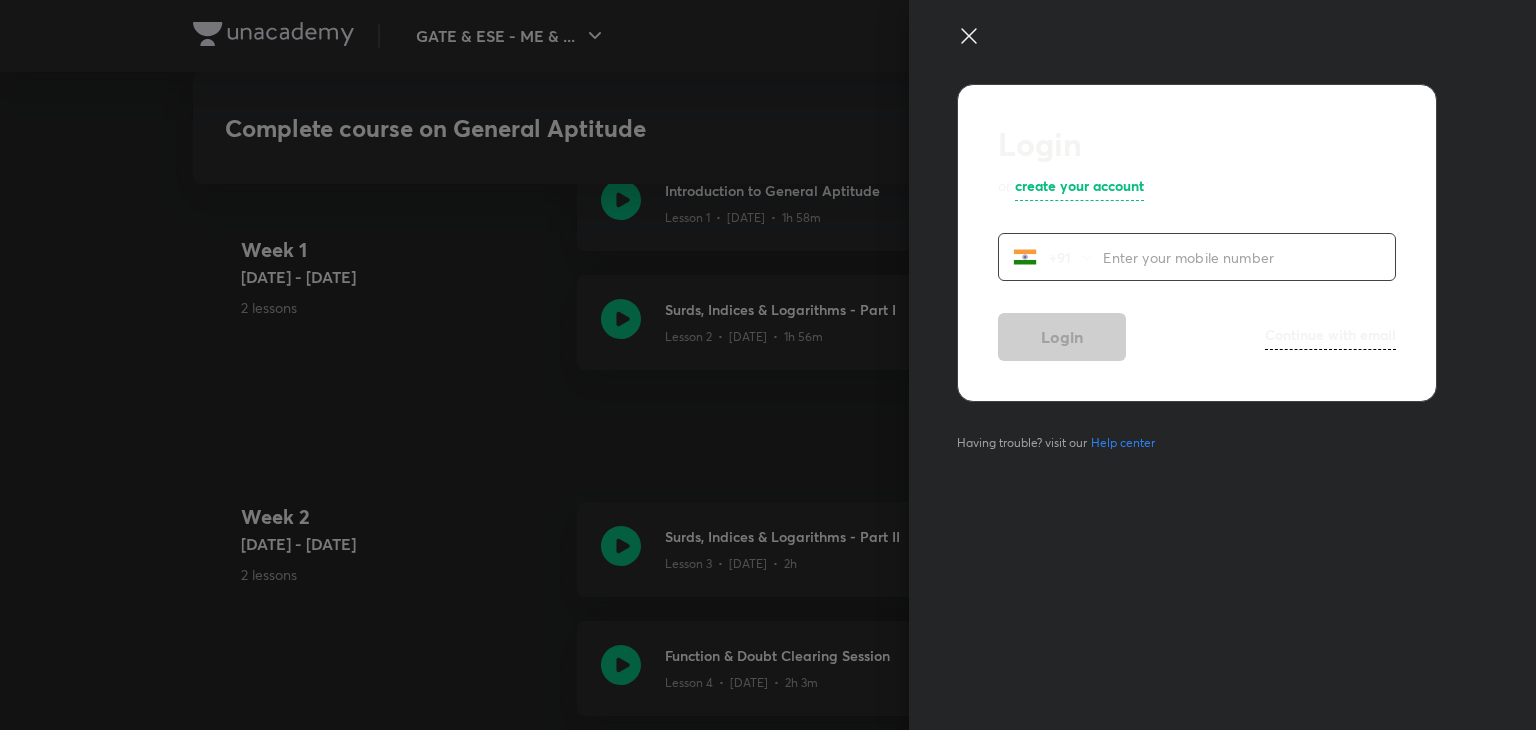 click on "Login" at bounding box center (1062, 337) 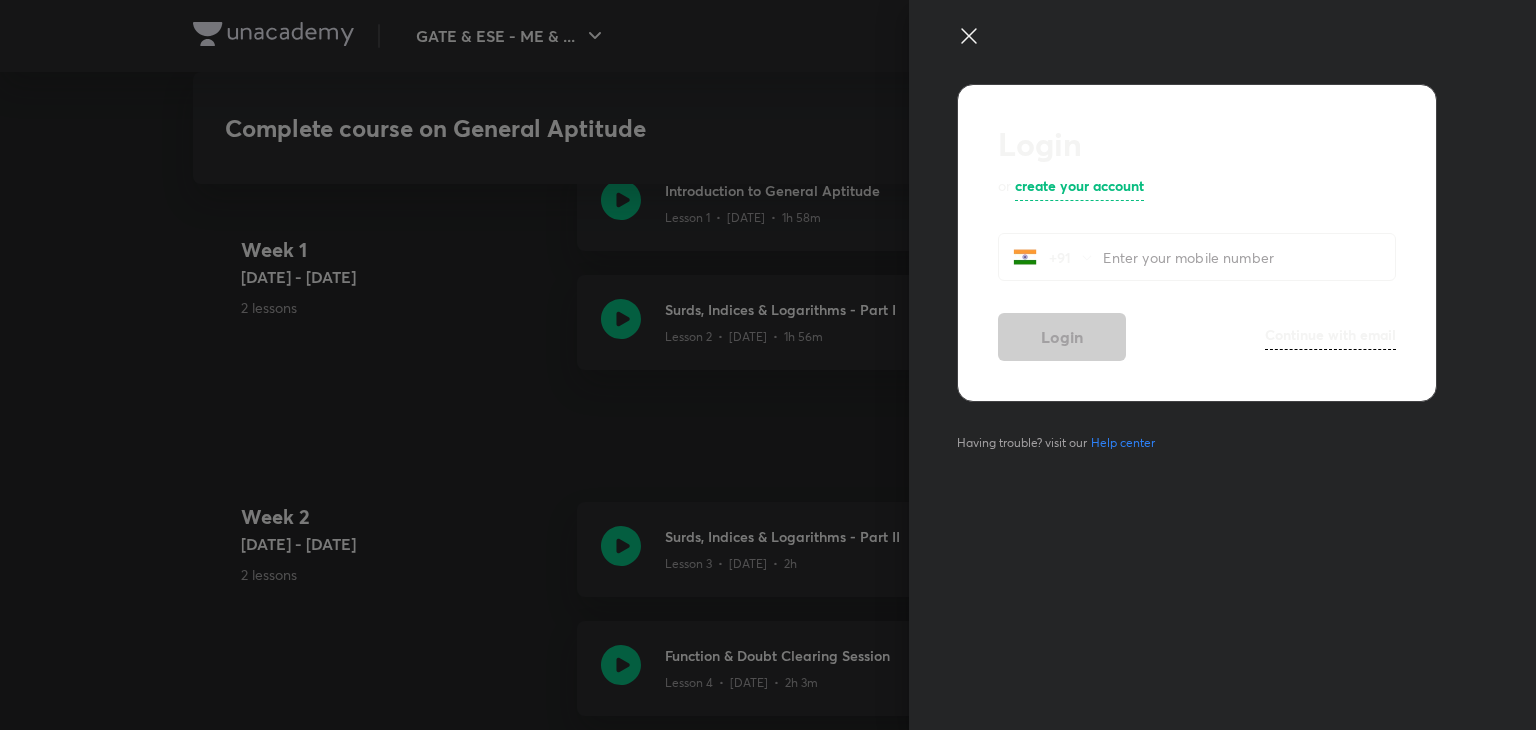 click at bounding box center (1249, 257) 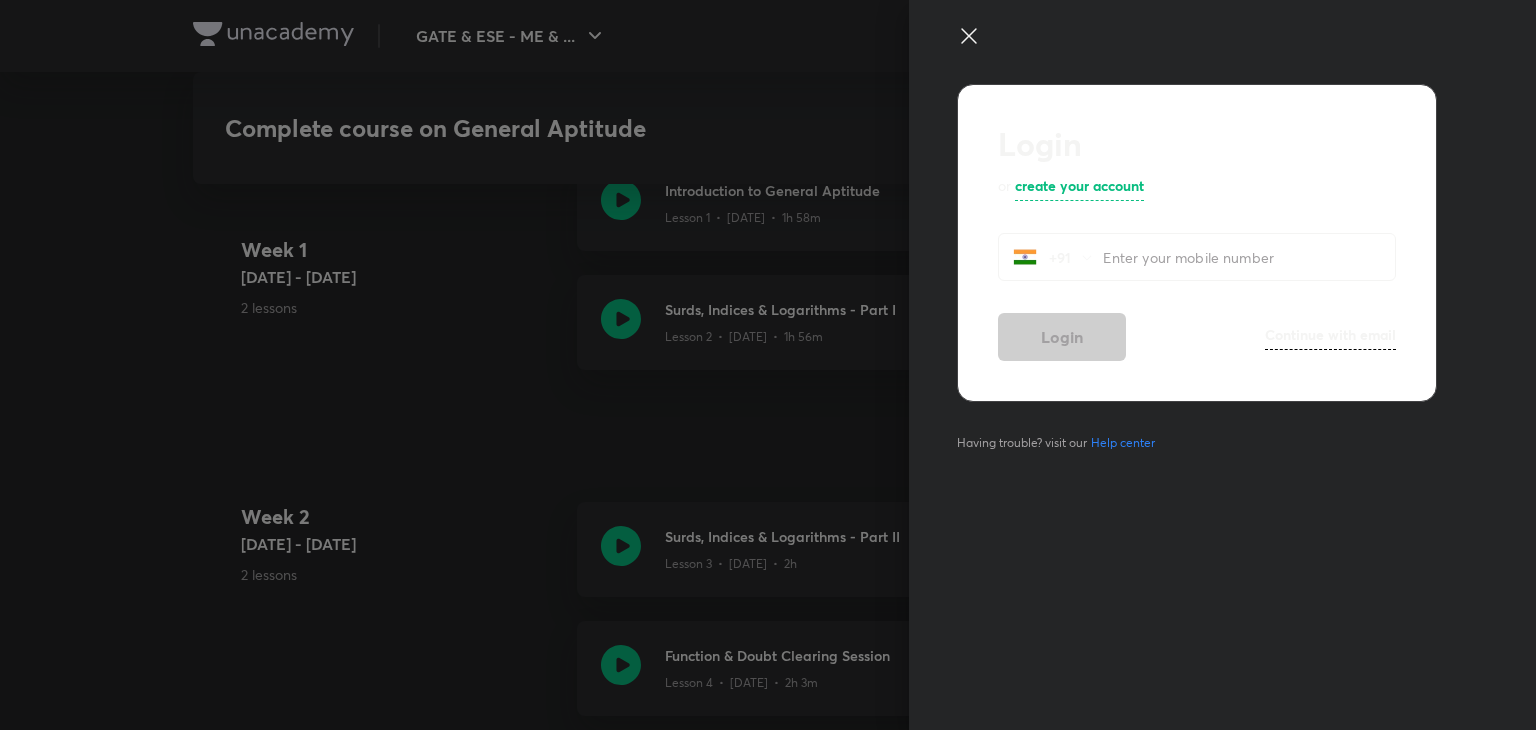click at bounding box center (1249, 257) 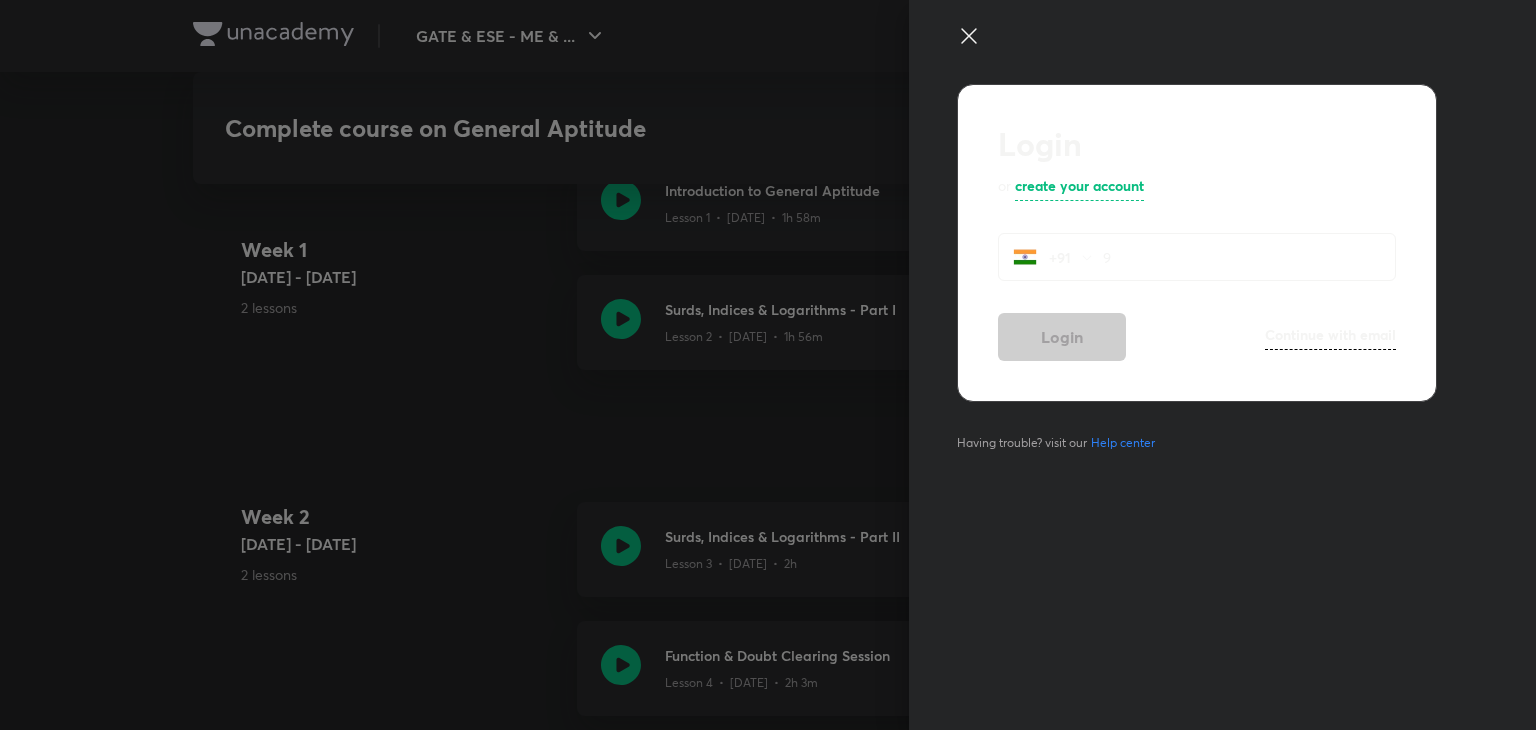 type on "90" 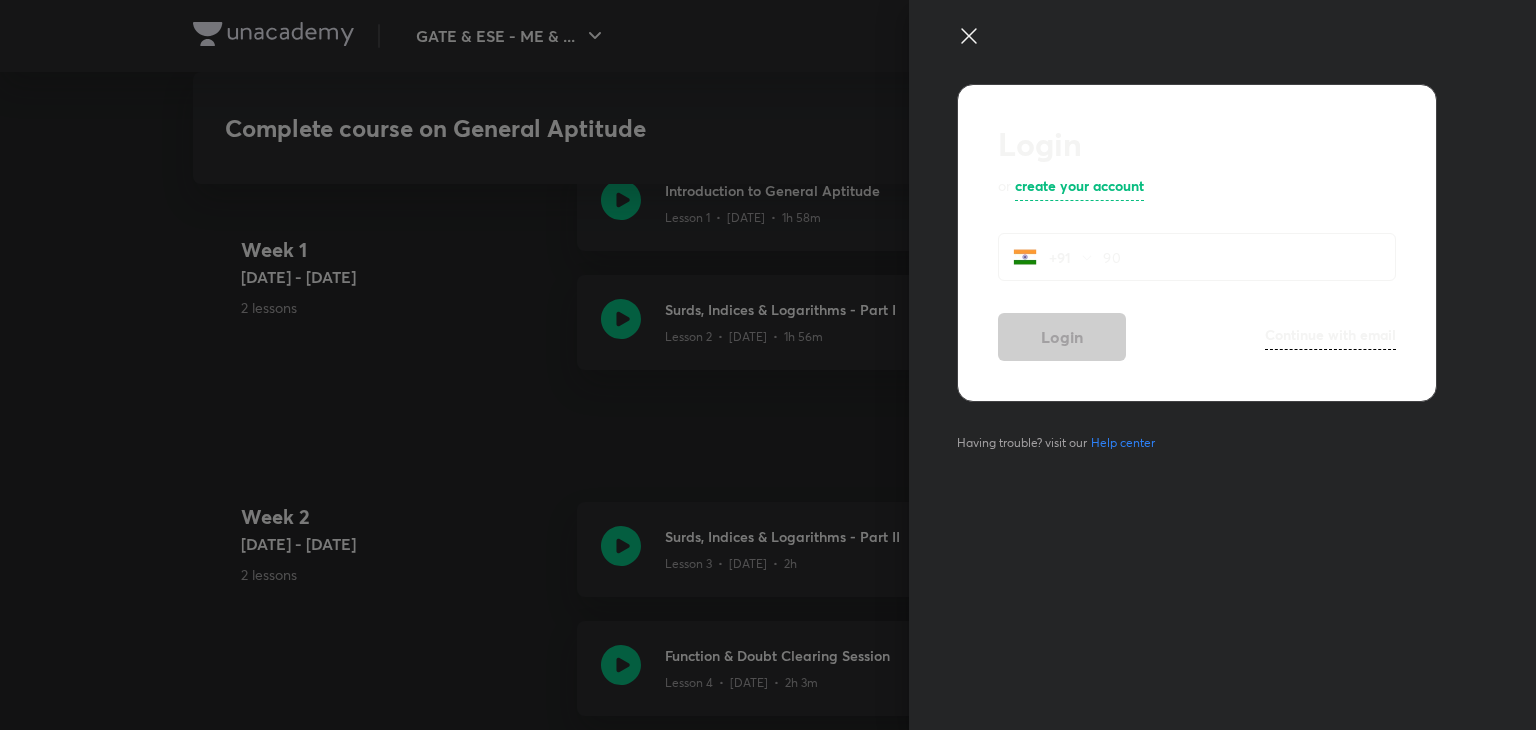 click 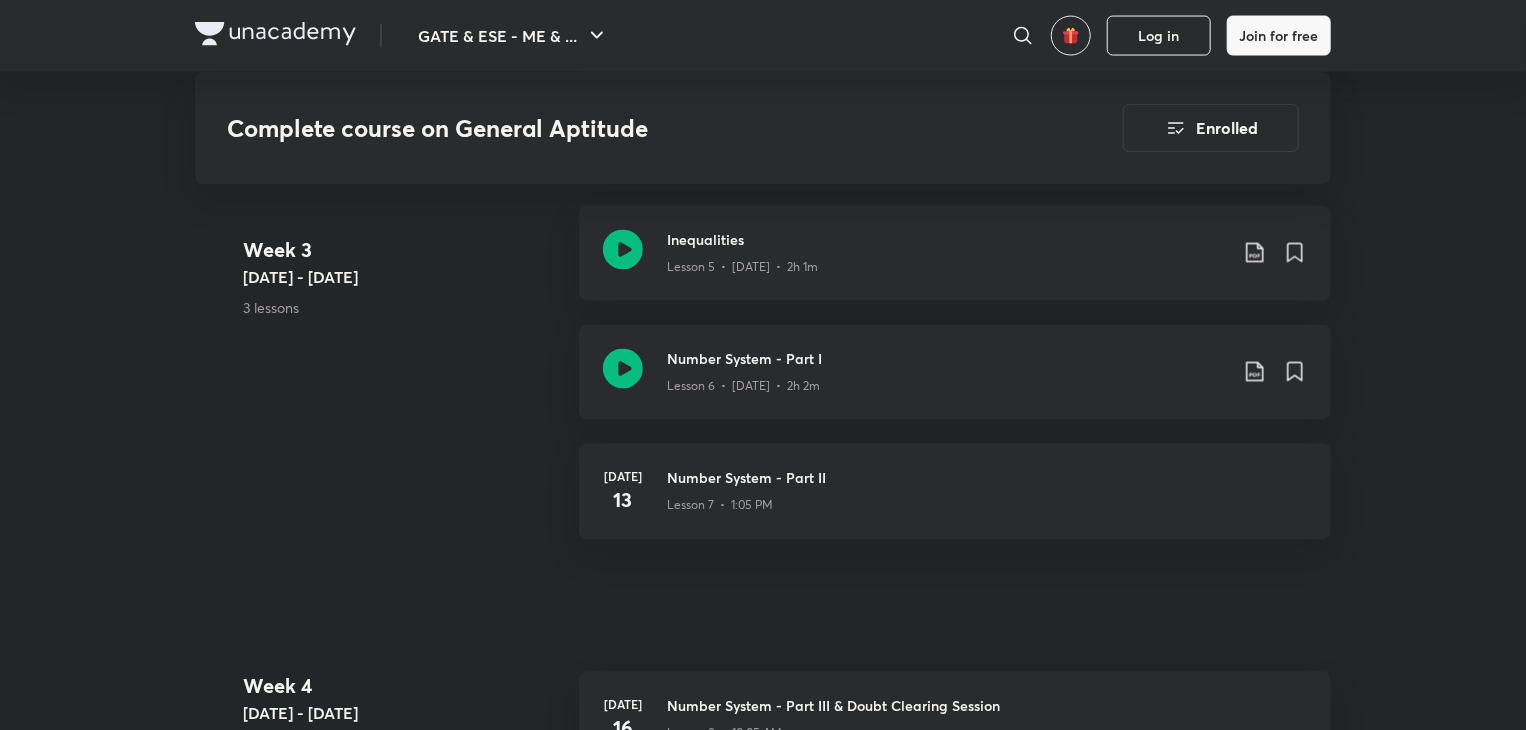 scroll, scrollTop: 1800, scrollLeft: 0, axis: vertical 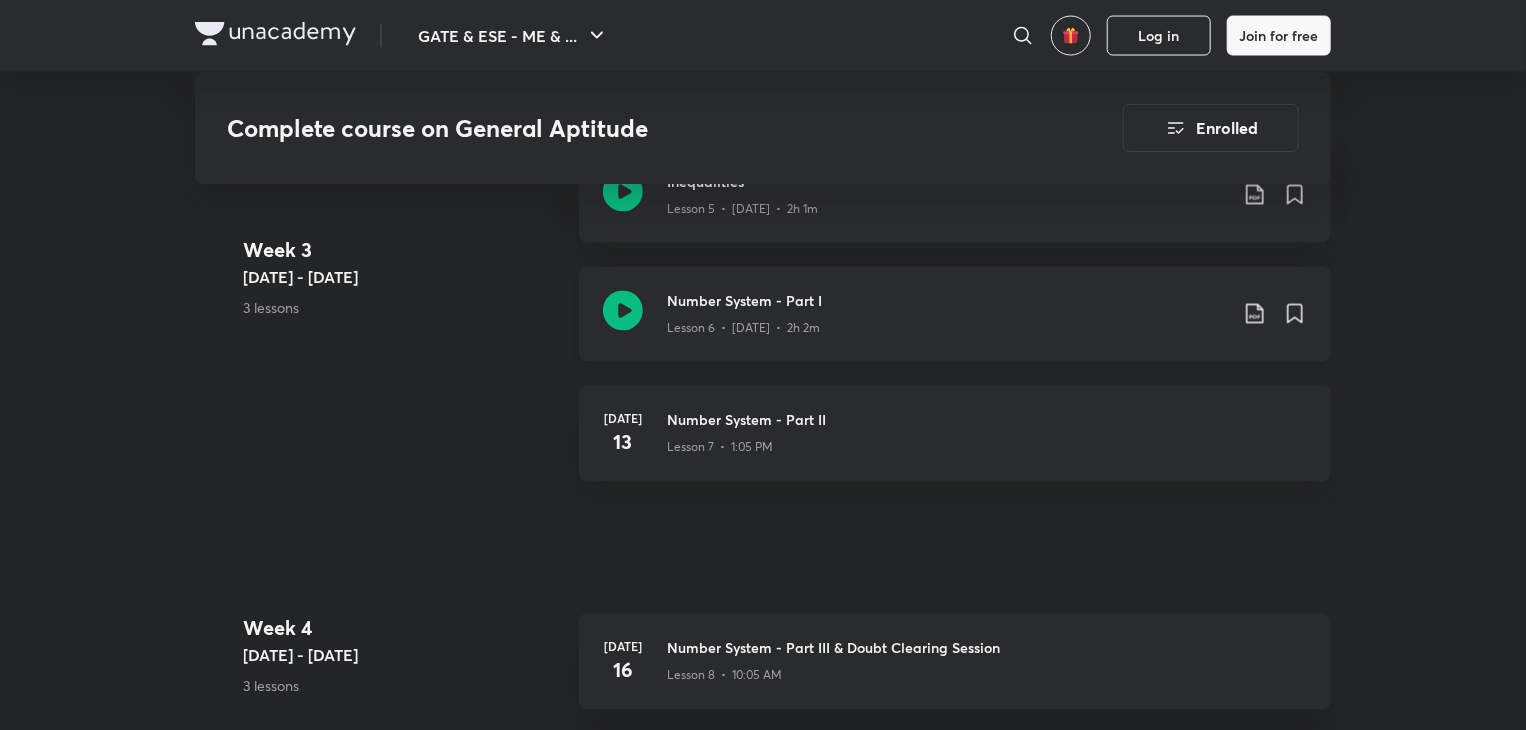 click 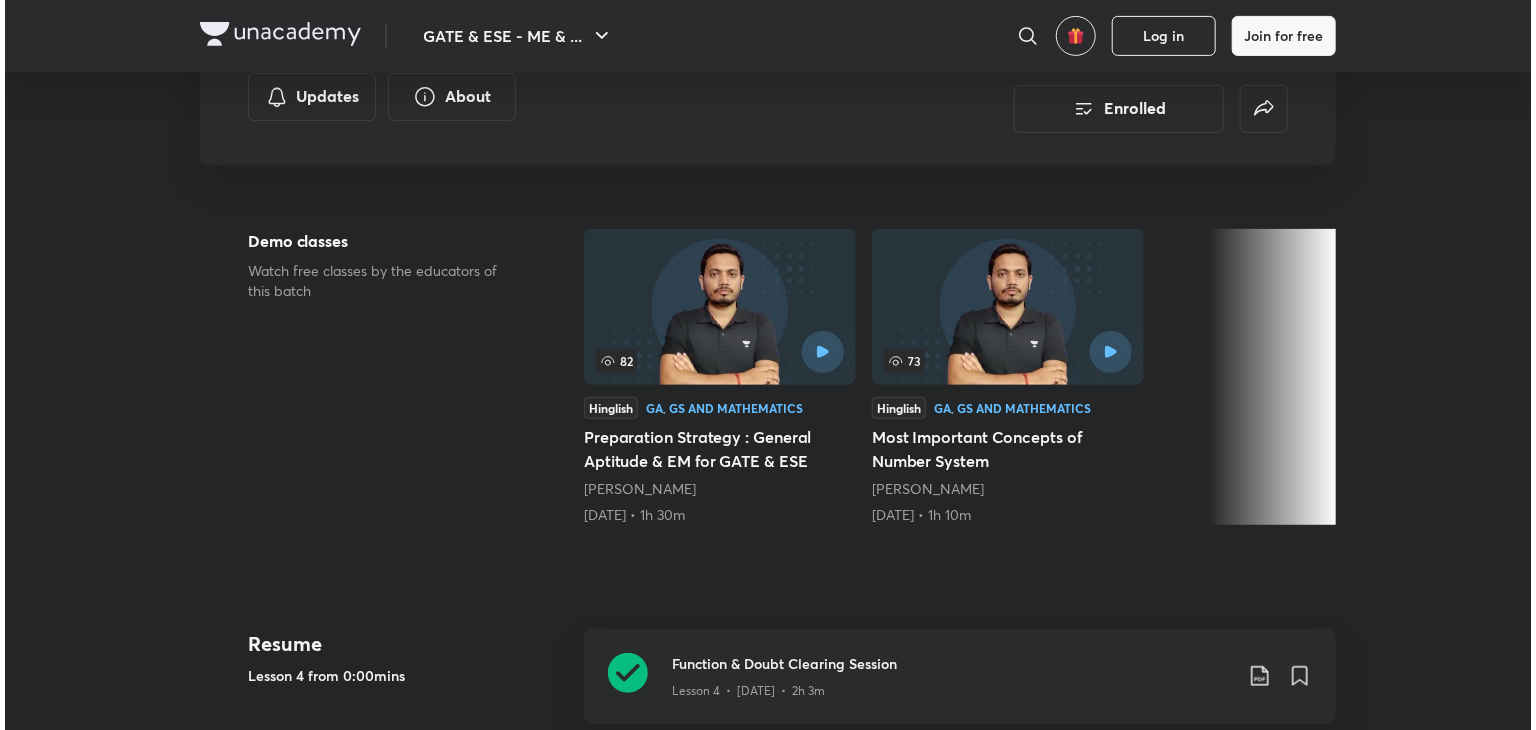 scroll, scrollTop: 0, scrollLeft: 0, axis: both 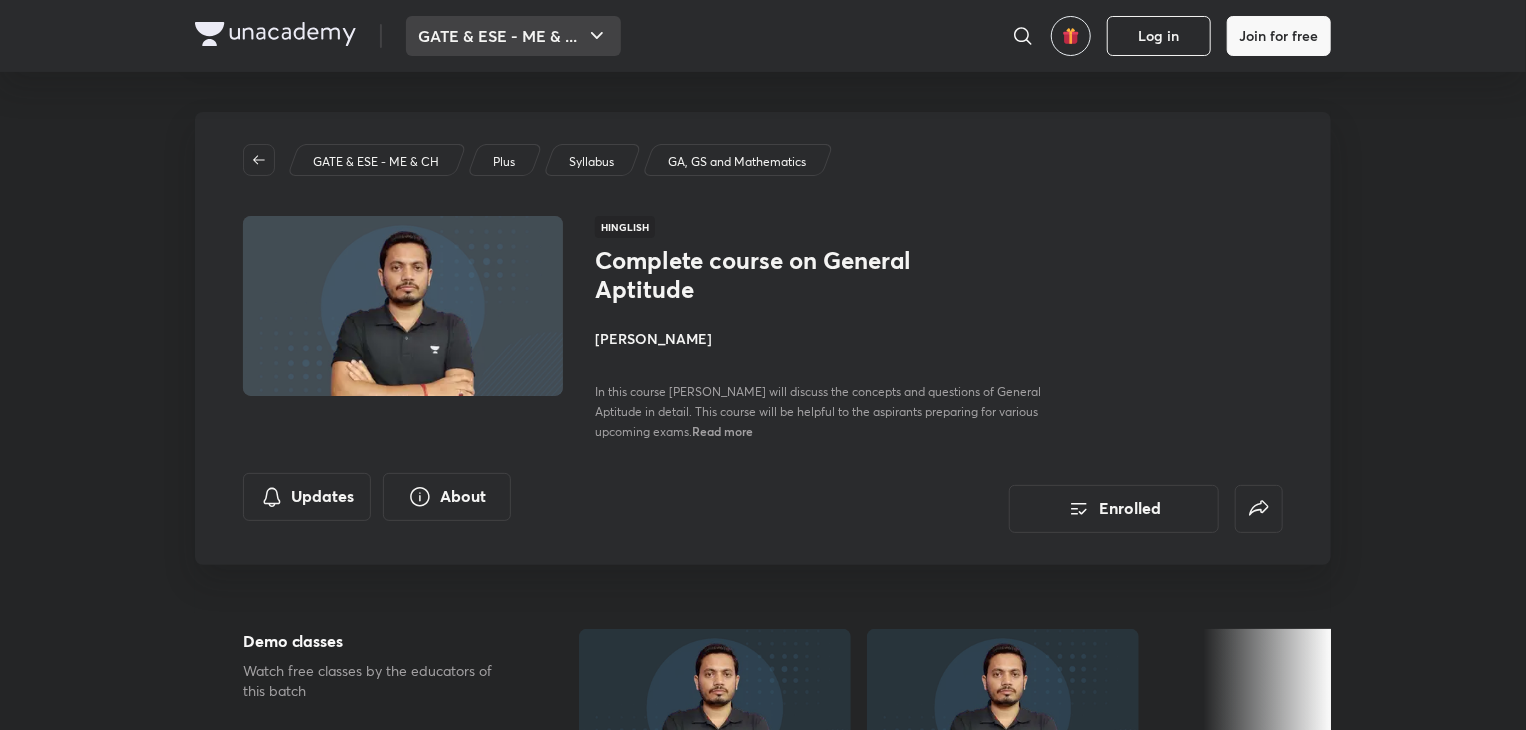 click on "GATE & ESE - ME &  ..." at bounding box center (513, 36) 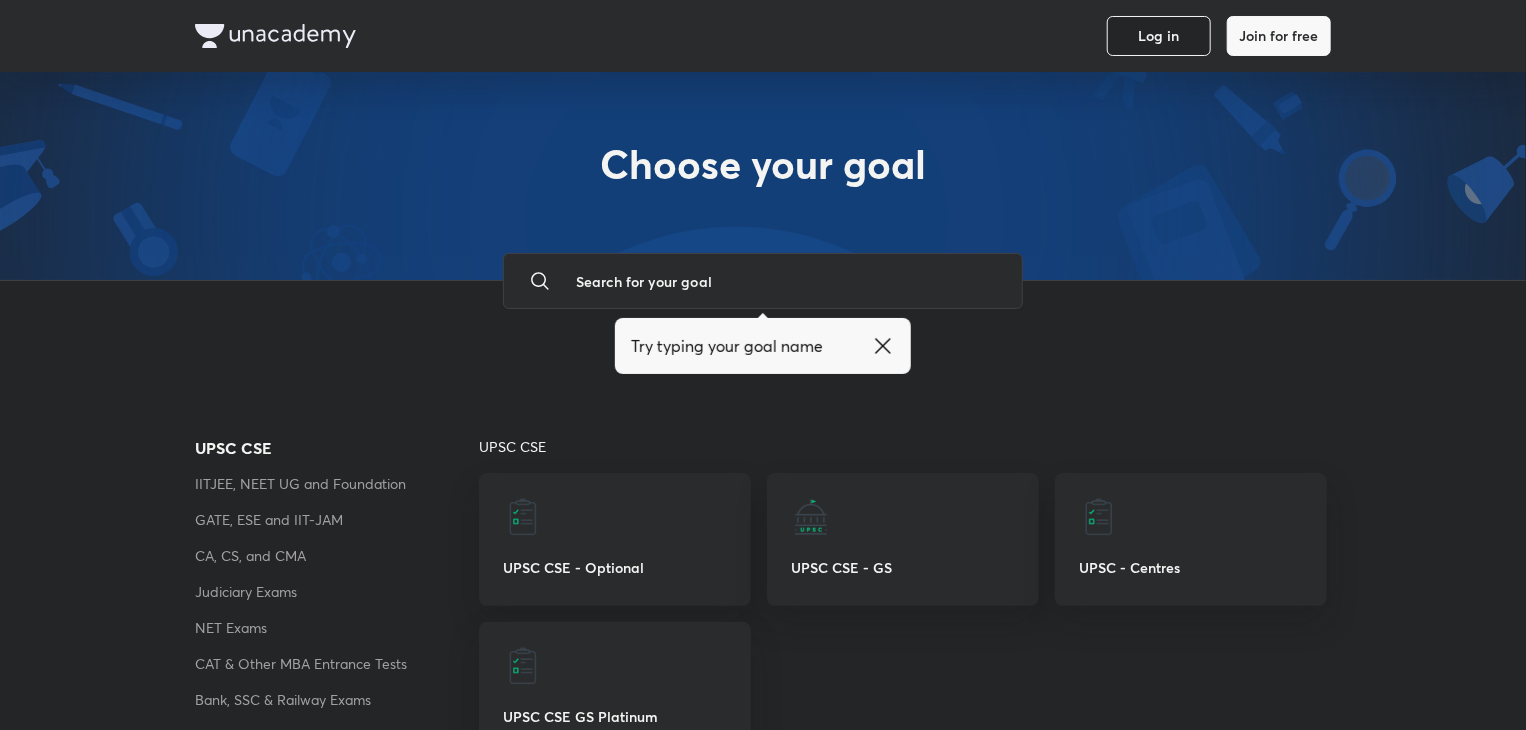 click on "Log in" at bounding box center [1159, 36] 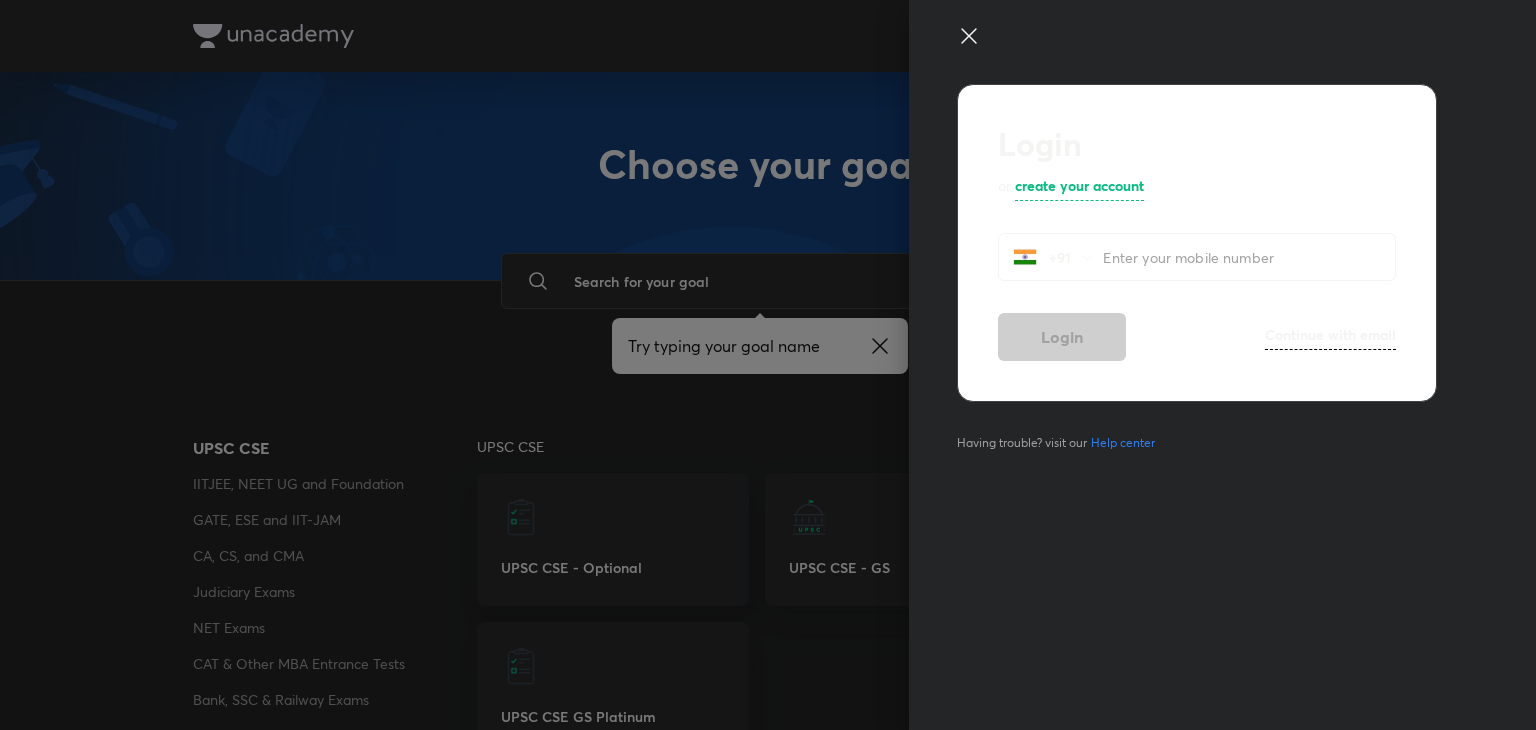 click at bounding box center [1249, 257] 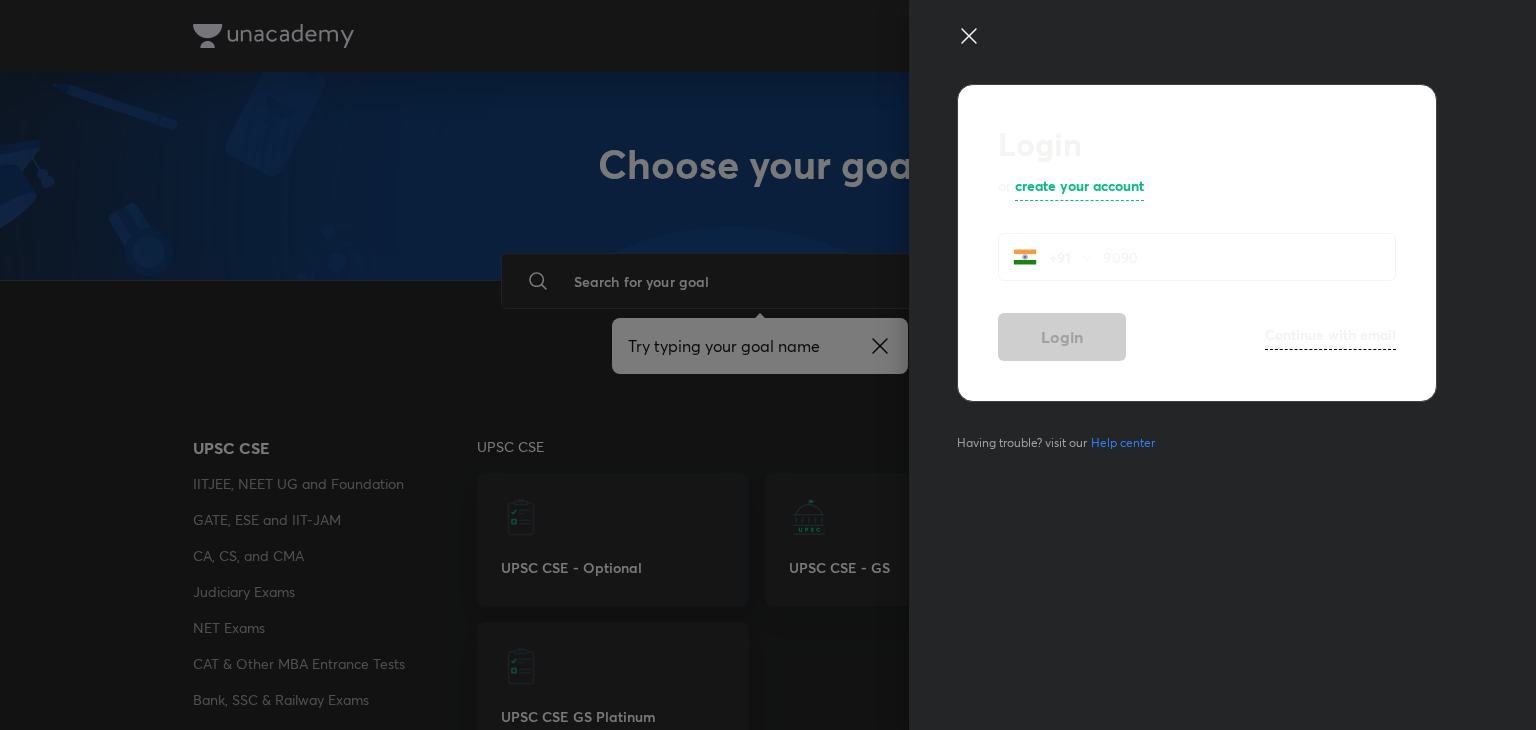 type on "9090" 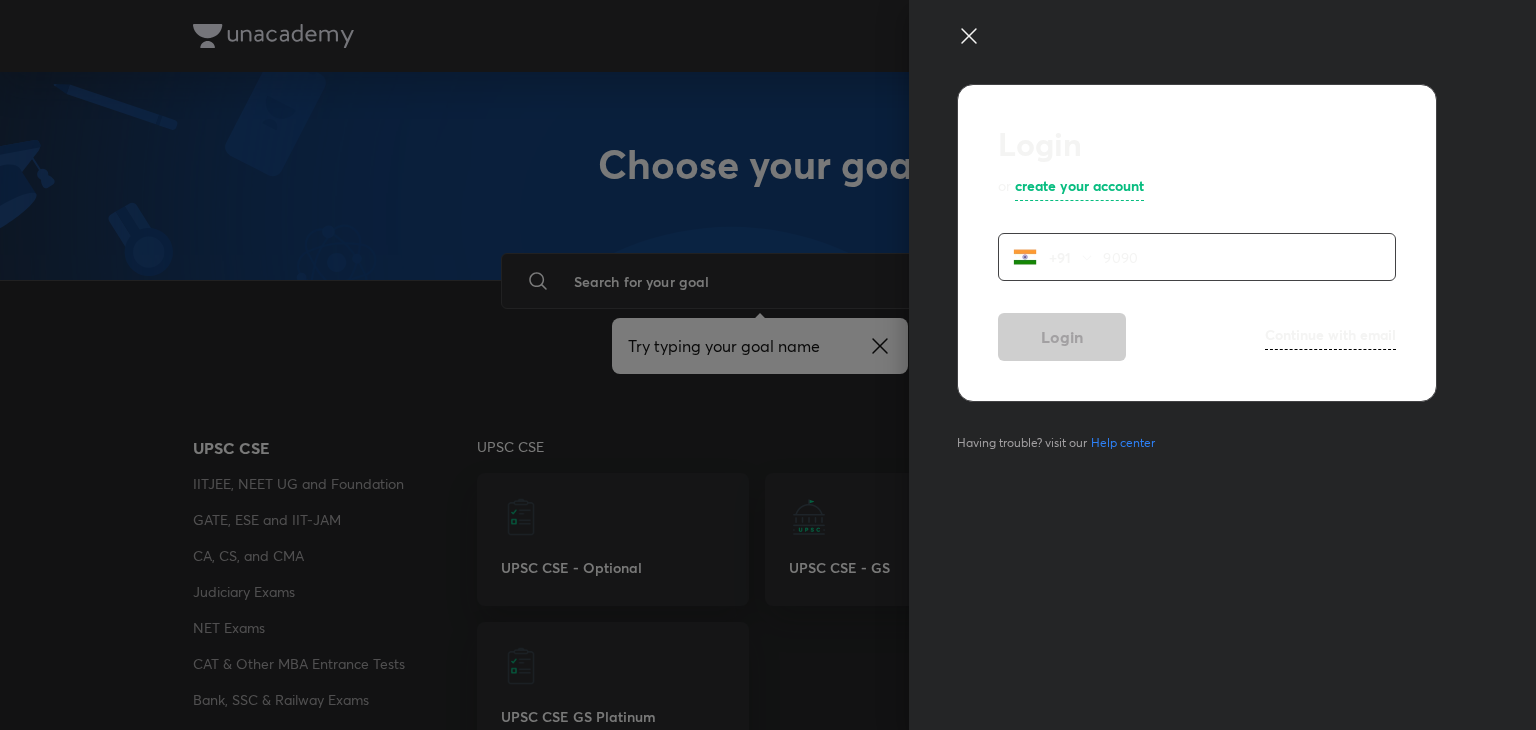 click 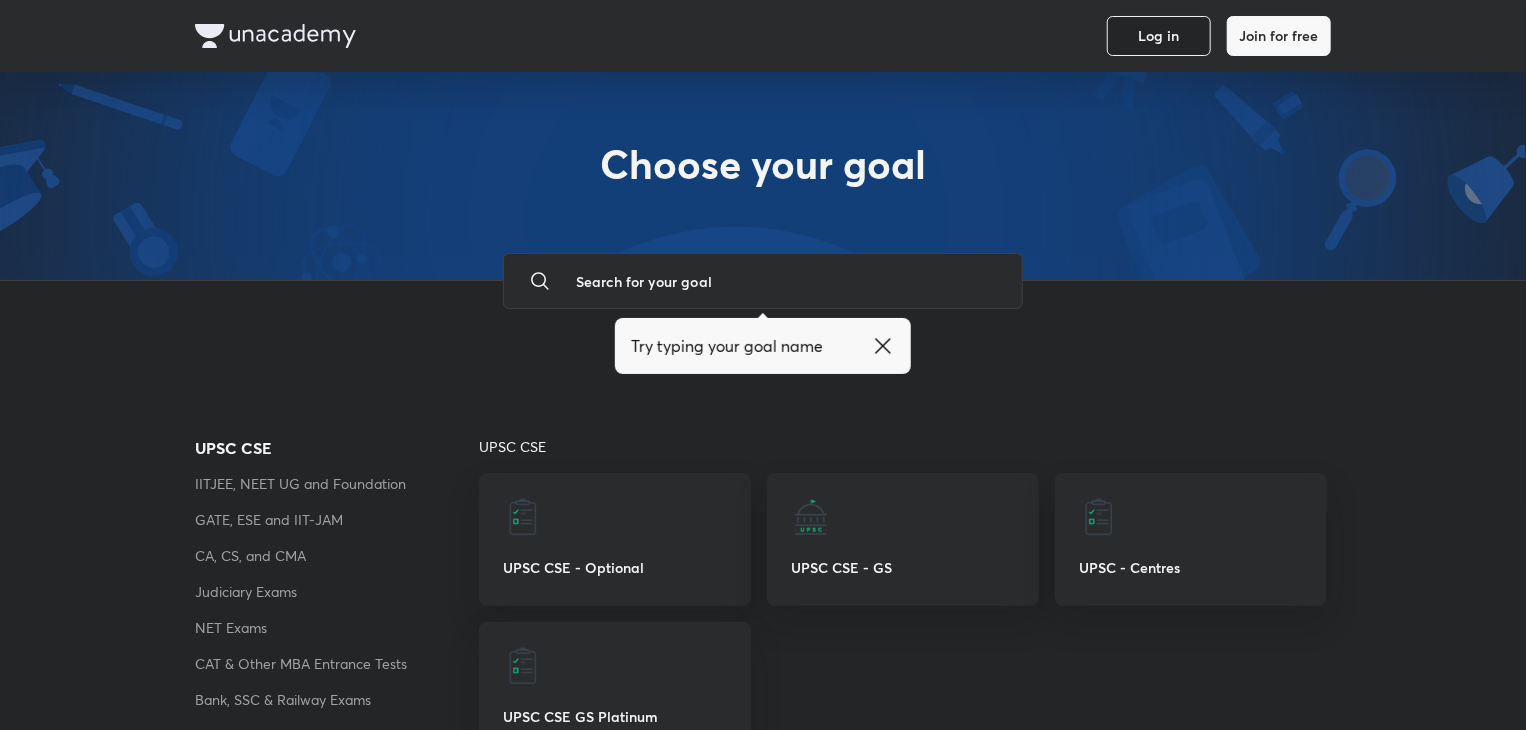 click on "Log in" at bounding box center [1159, 36] 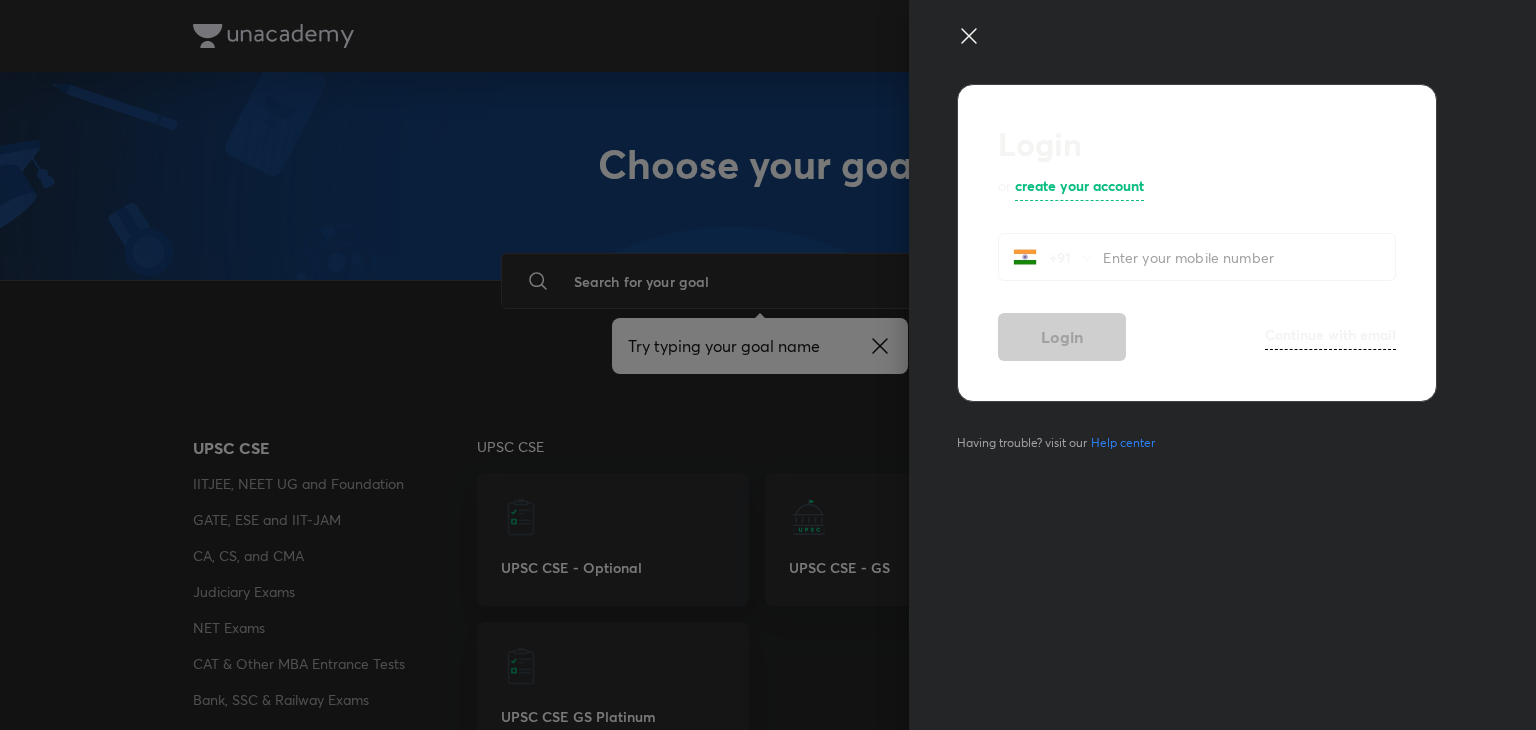 click at bounding box center [1249, 257] 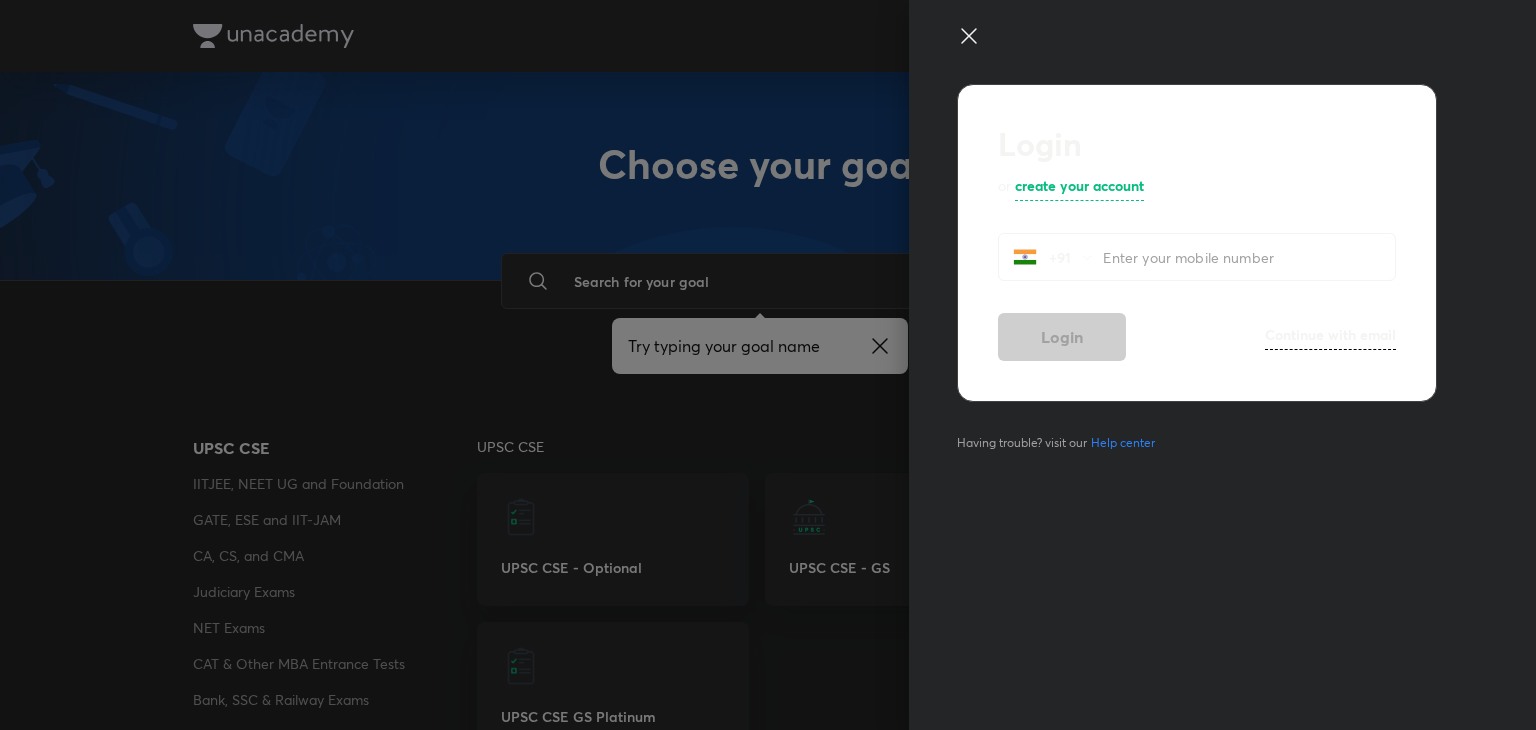 click on "Login or create your account +91 ​ Login Continue with email" at bounding box center [1197, 243] 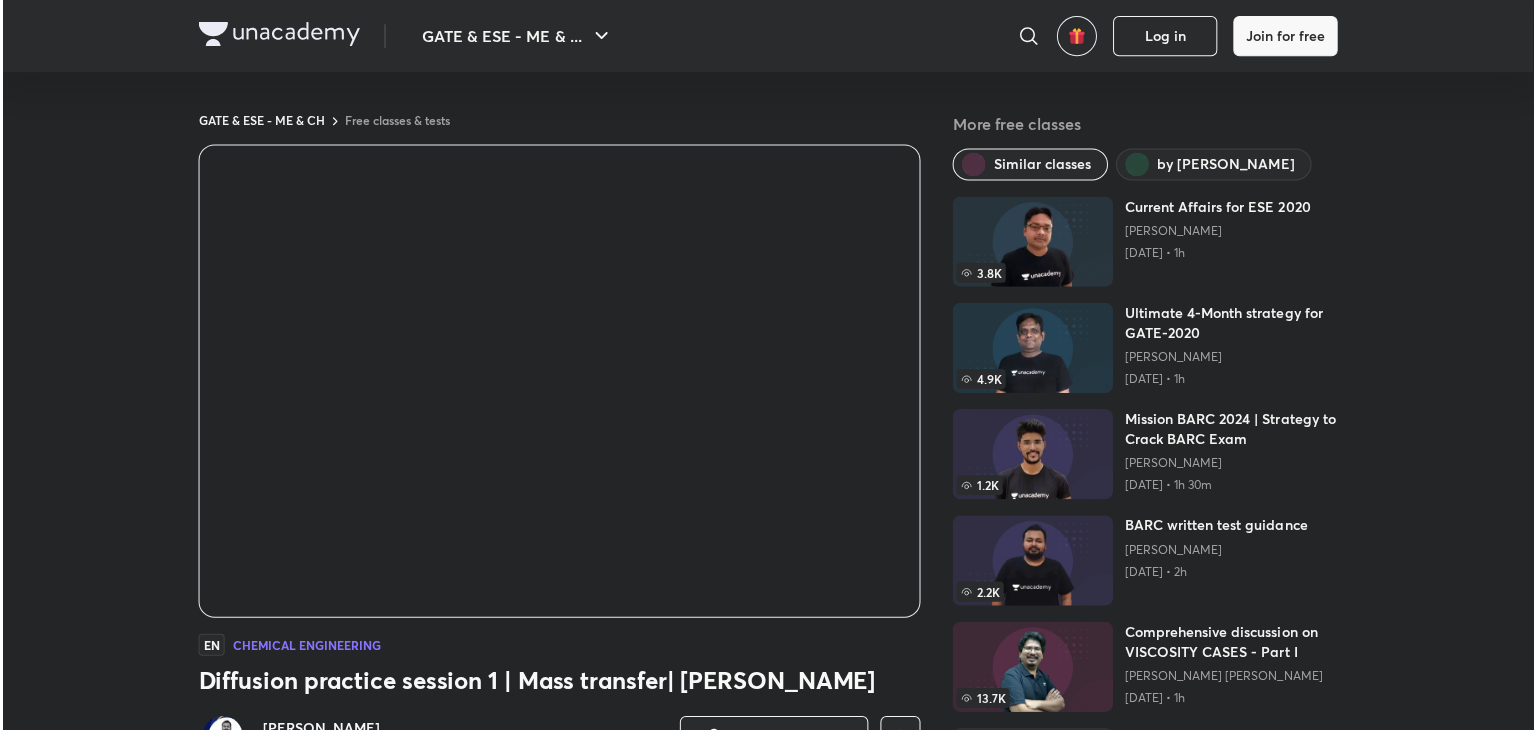 scroll, scrollTop: 0, scrollLeft: 0, axis: both 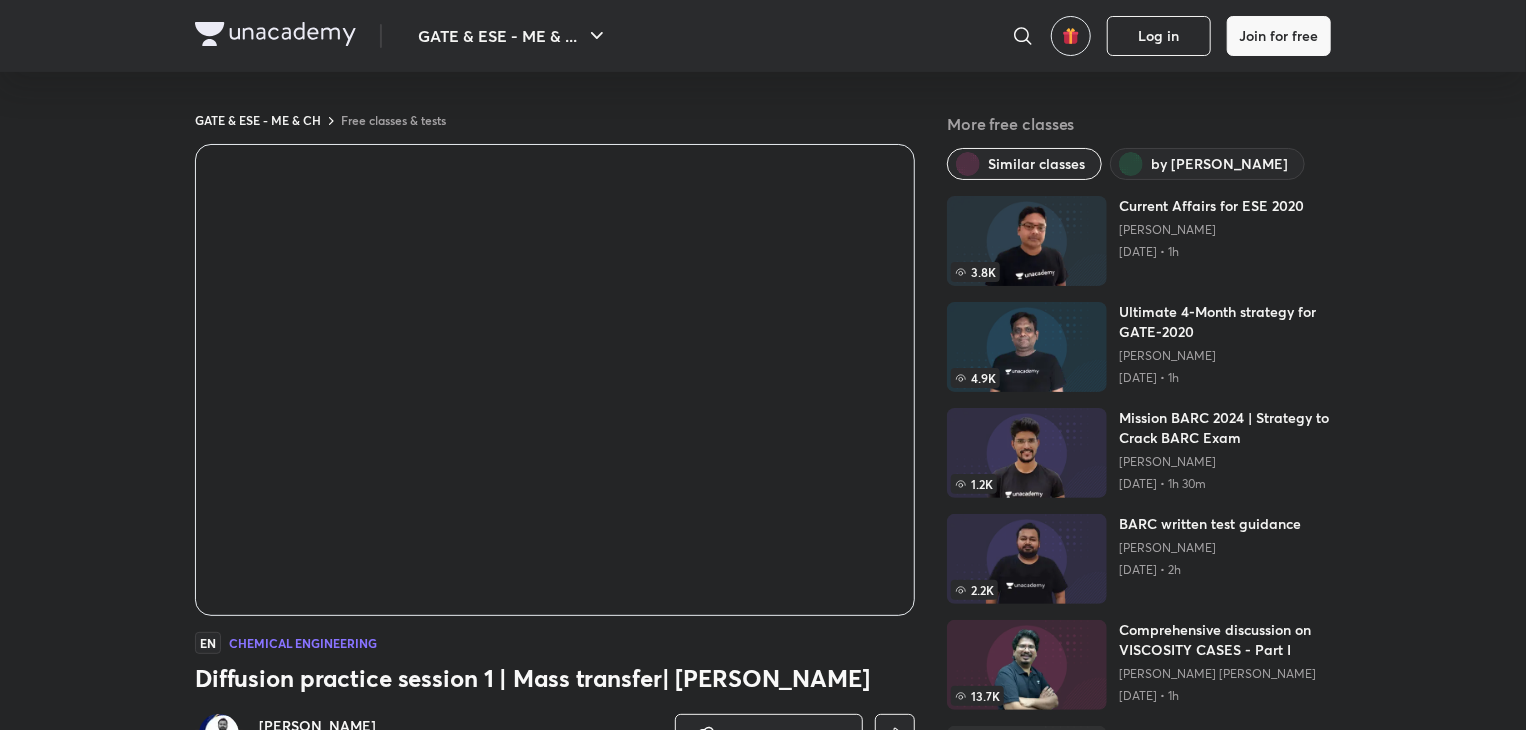 type 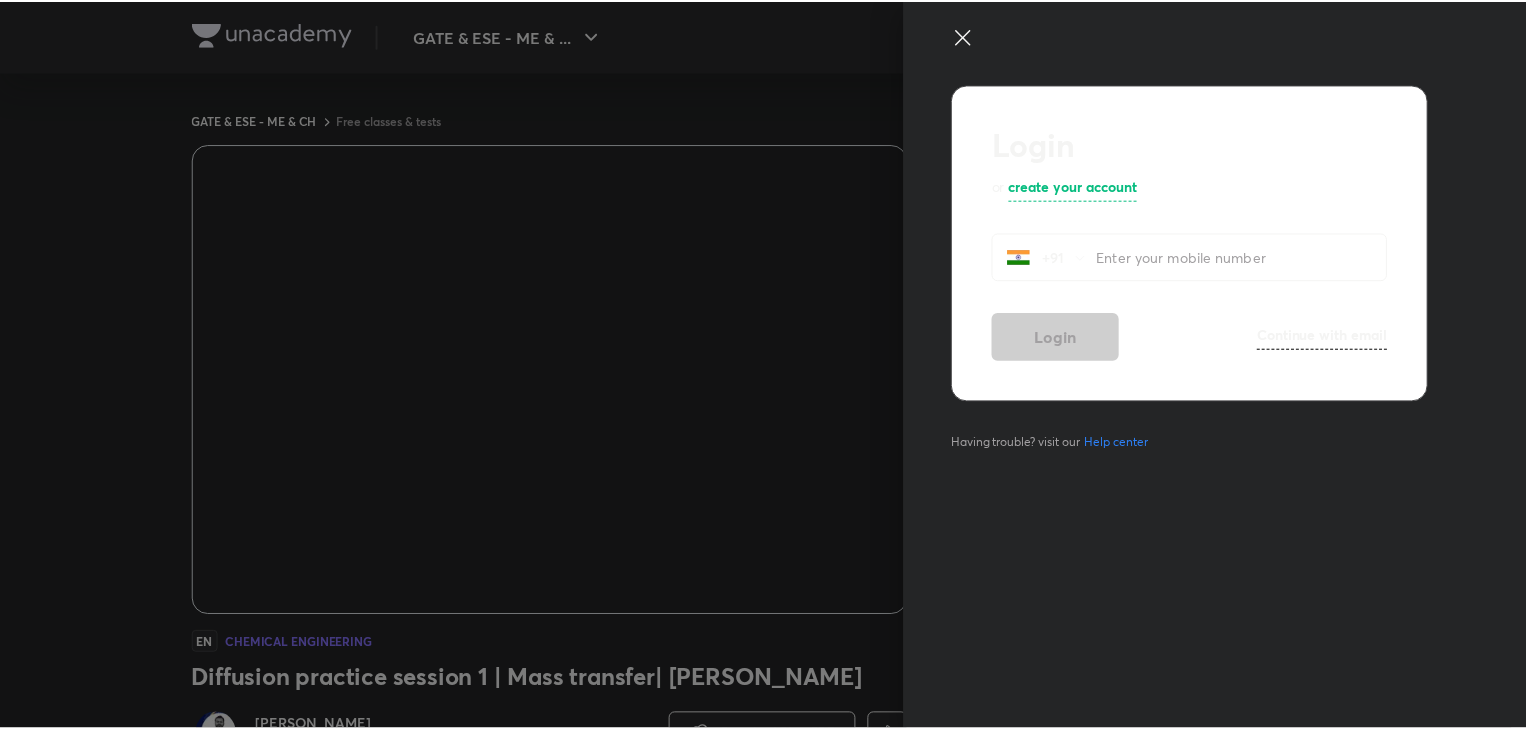 scroll, scrollTop: 0, scrollLeft: 0, axis: both 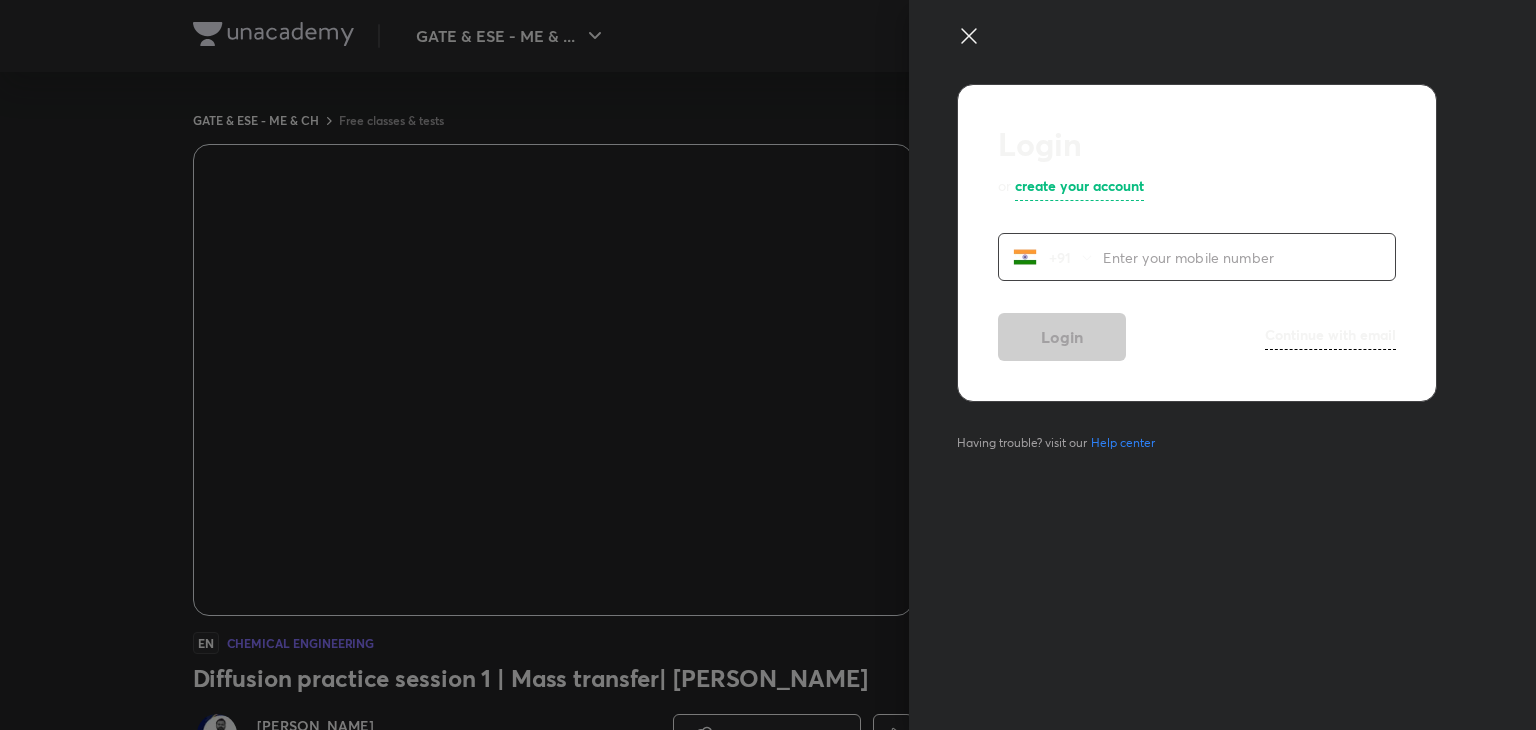 click 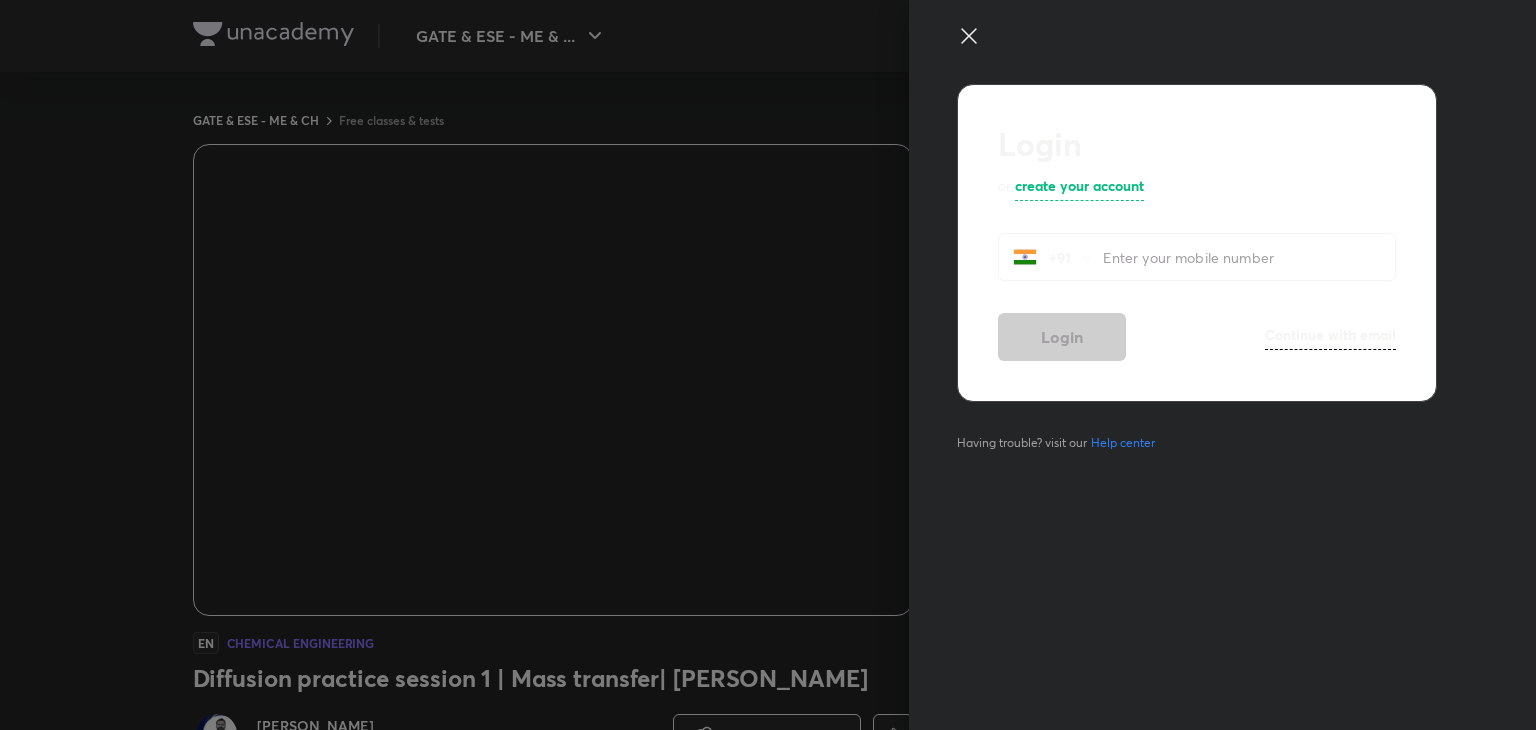 click 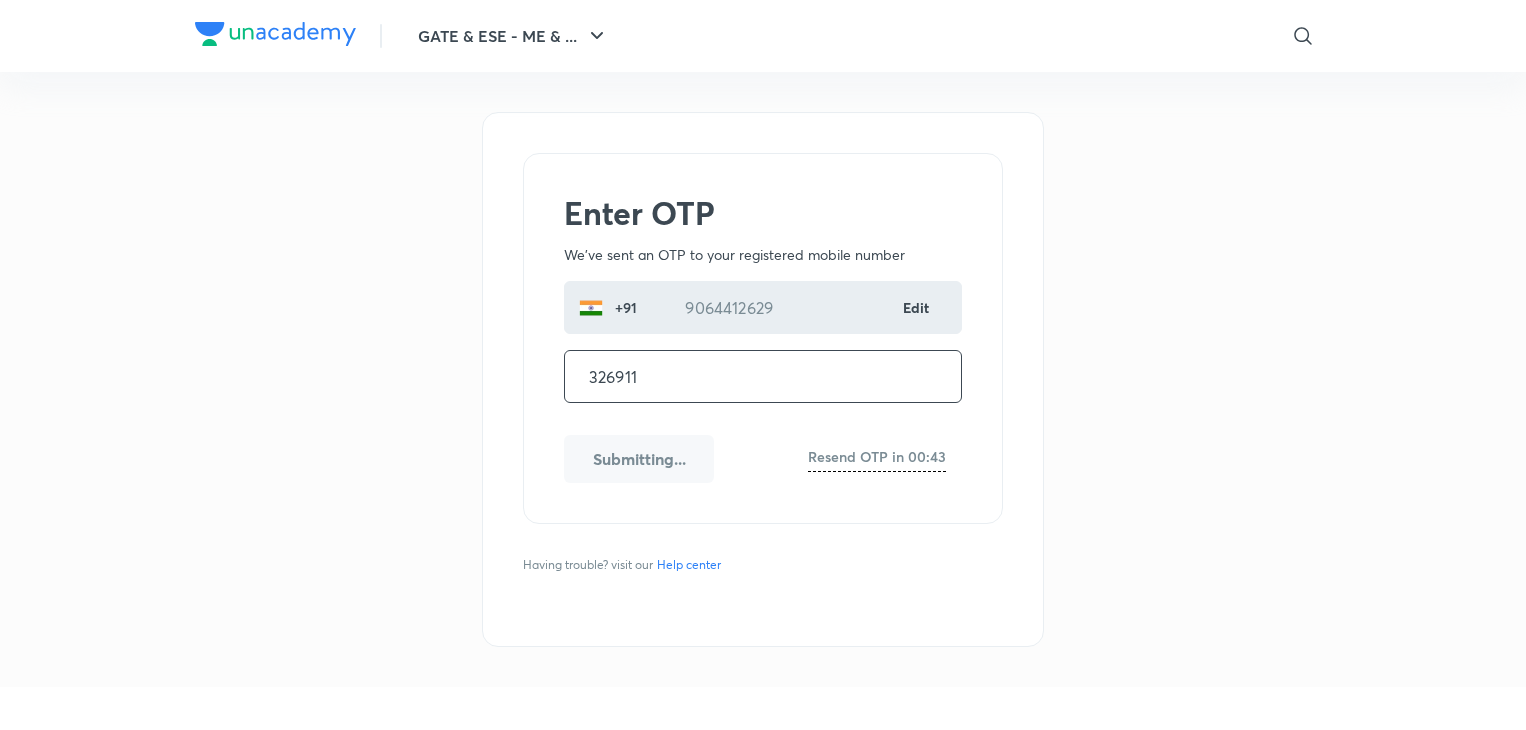 scroll, scrollTop: 0, scrollLeft: 0, axis: both 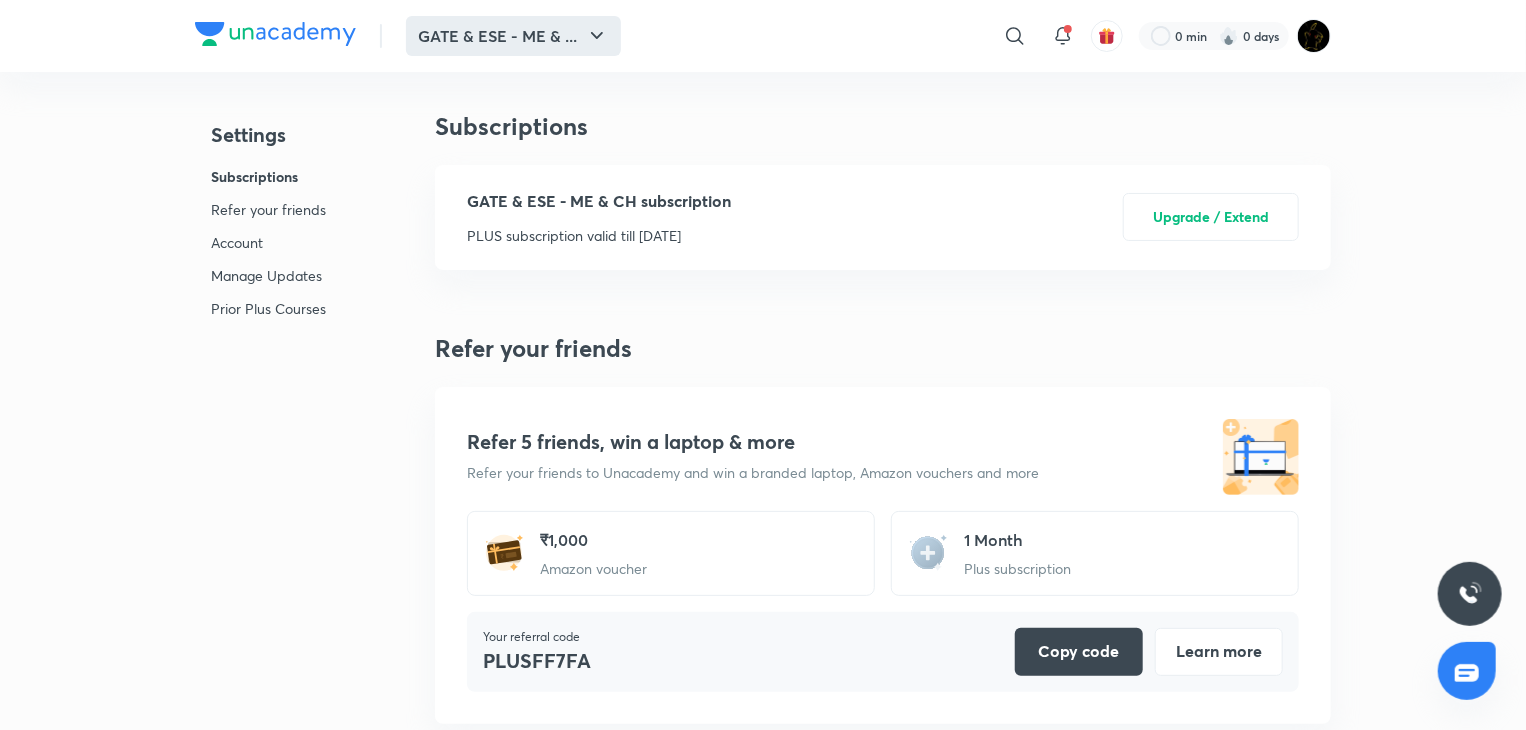 click on "GATE & ESE - ME &  ..." at bounding box center (513, 36) 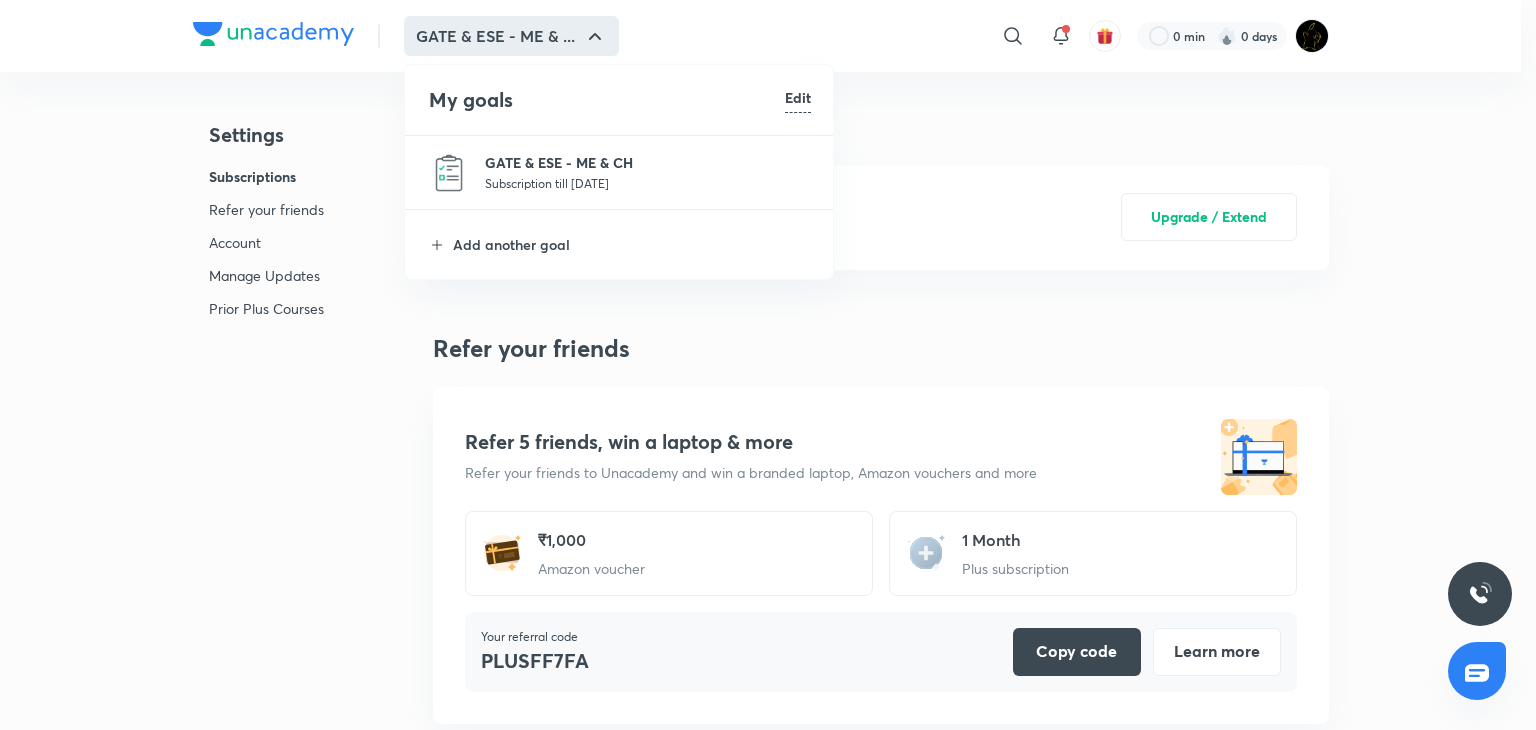 click on "GATE & ESE - ME & CH" at bounding box center (648, 162) 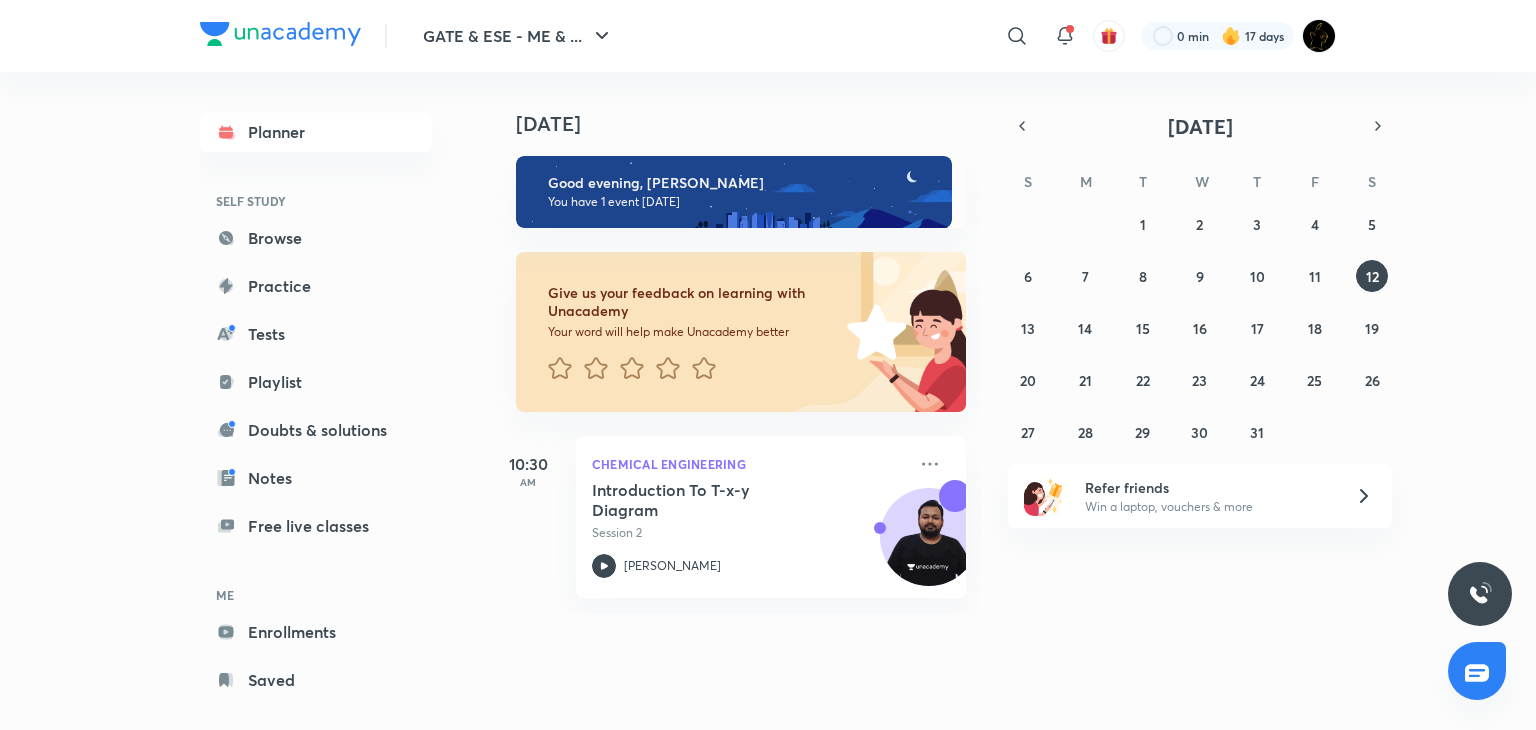 click on "ME" at bounding box center [316, 595] 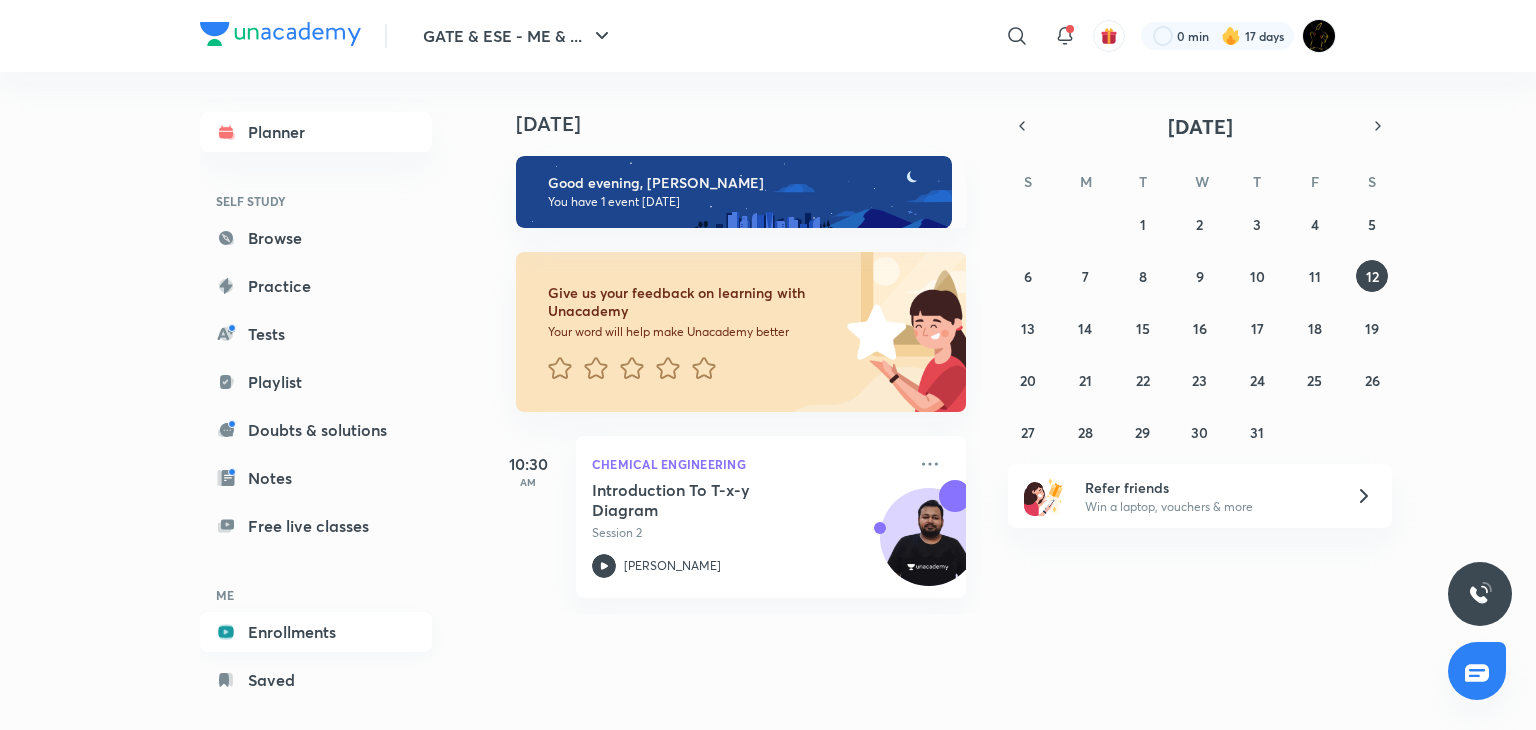 click on "Enrollments" at bounding box center (316, 632) 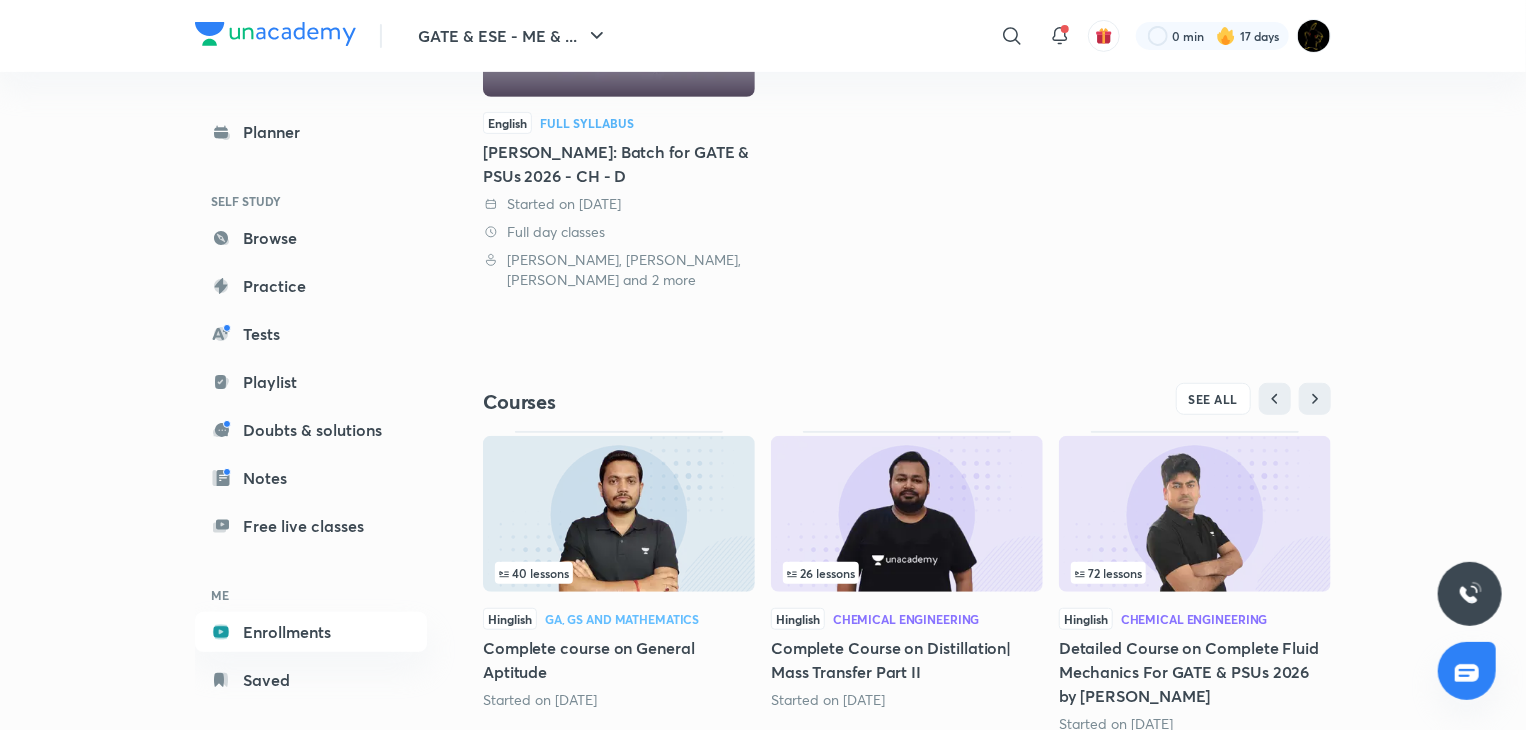 scroll, scrollTop: 466, scrollLeft: 0, axis: vertical 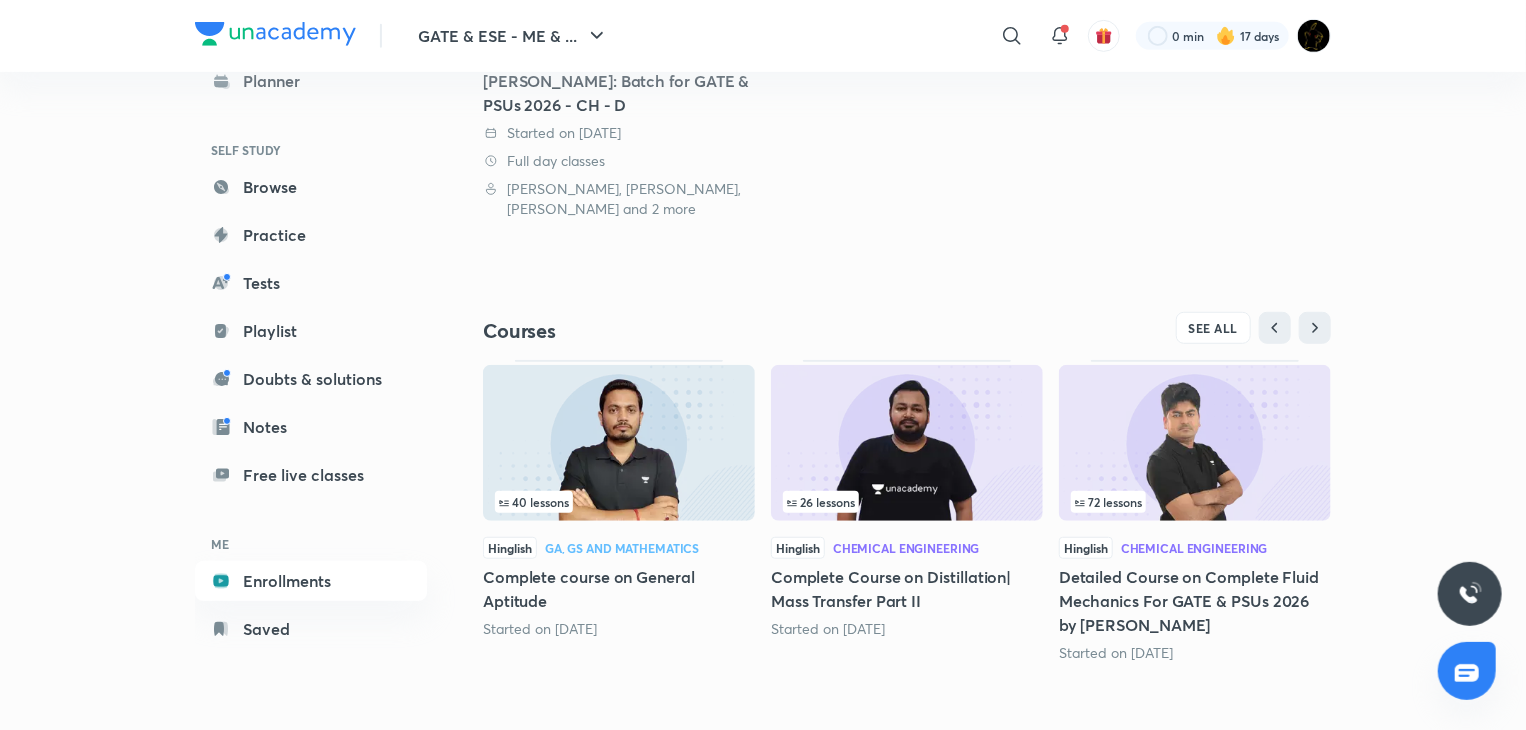 click on "Complete course on General Aptitude" at bounding box center [619, 589] 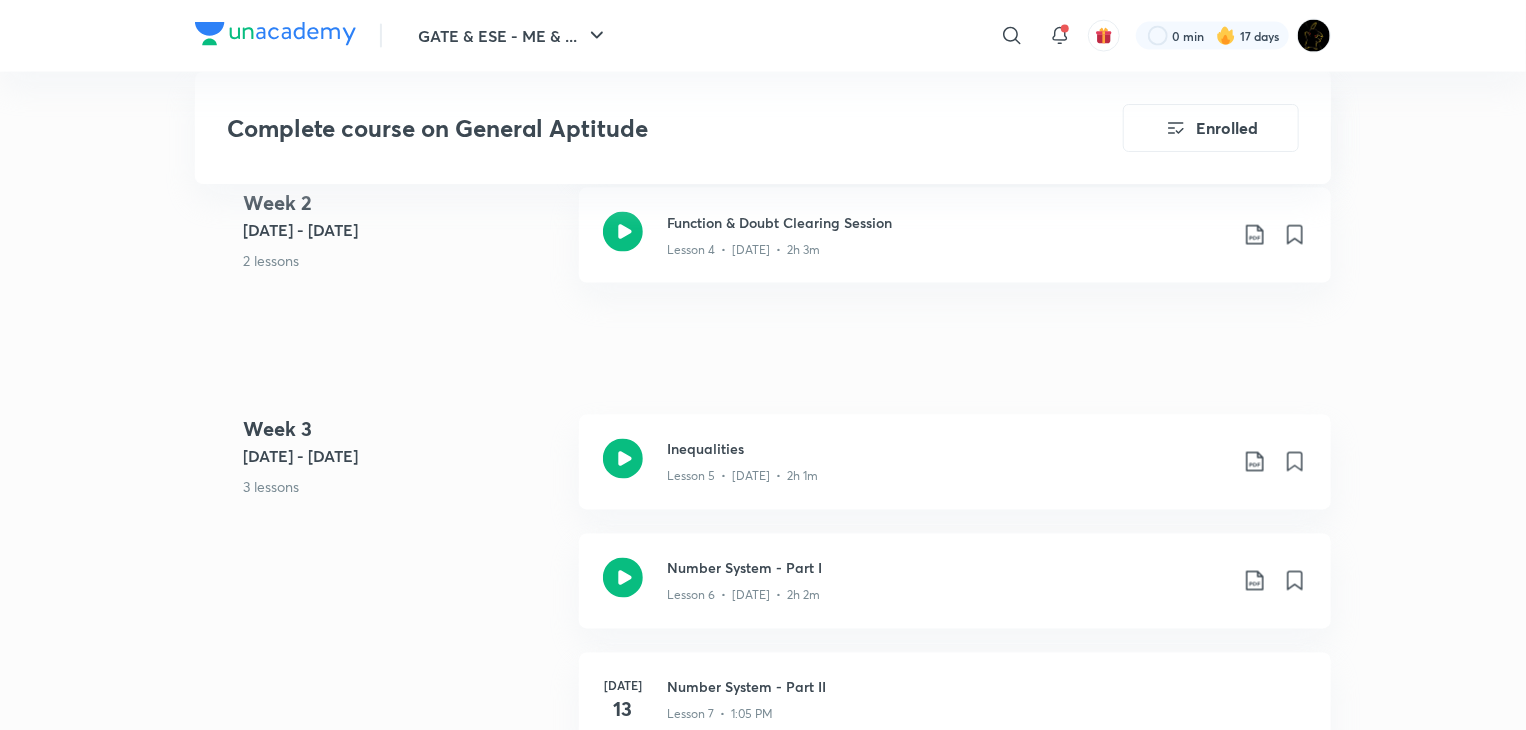 scroll, scrollTop: 1507, scrollLeft: 0, axis: vertical 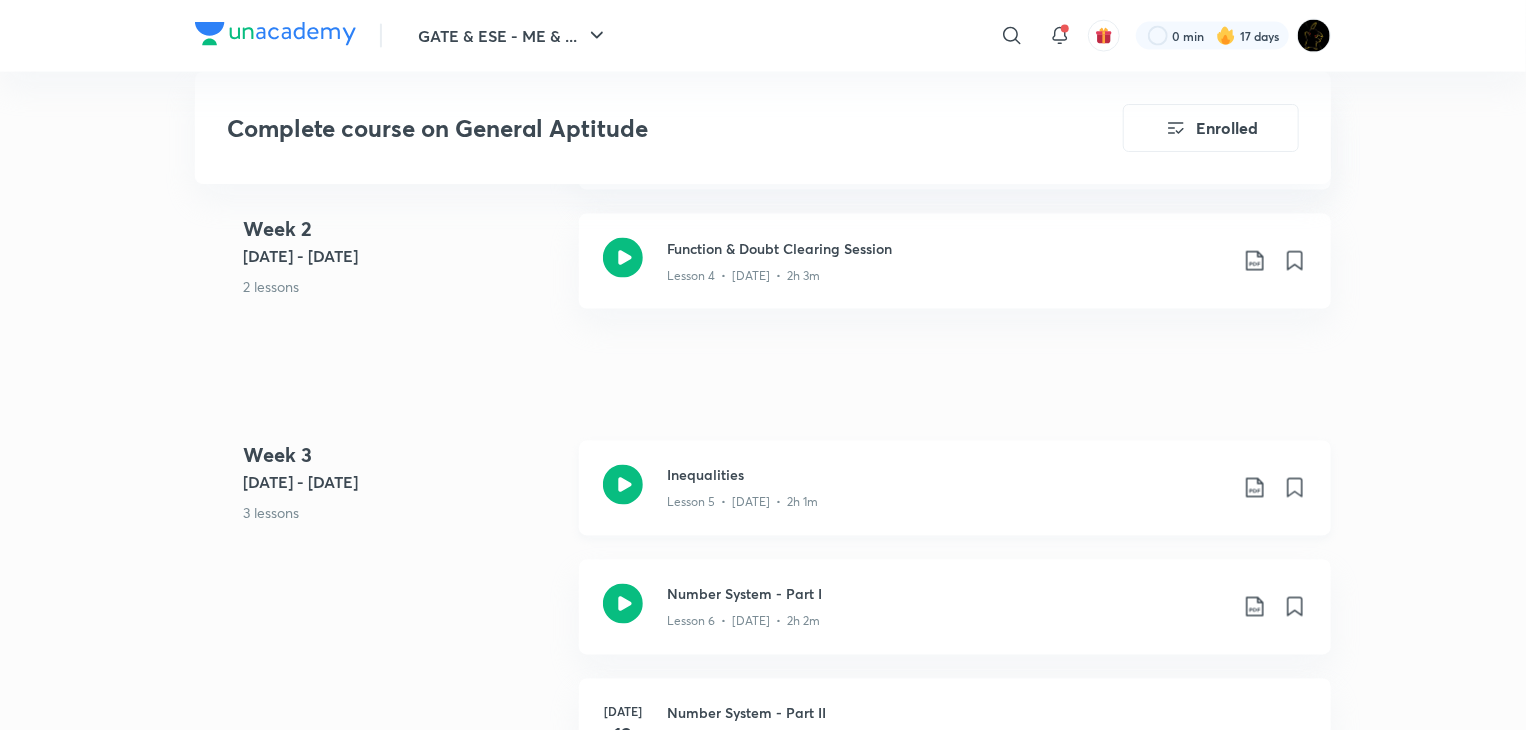 click on "Inequalities Lesson 5  •  [DATE]  •  2h 1m" at bounding box center (955, 488) 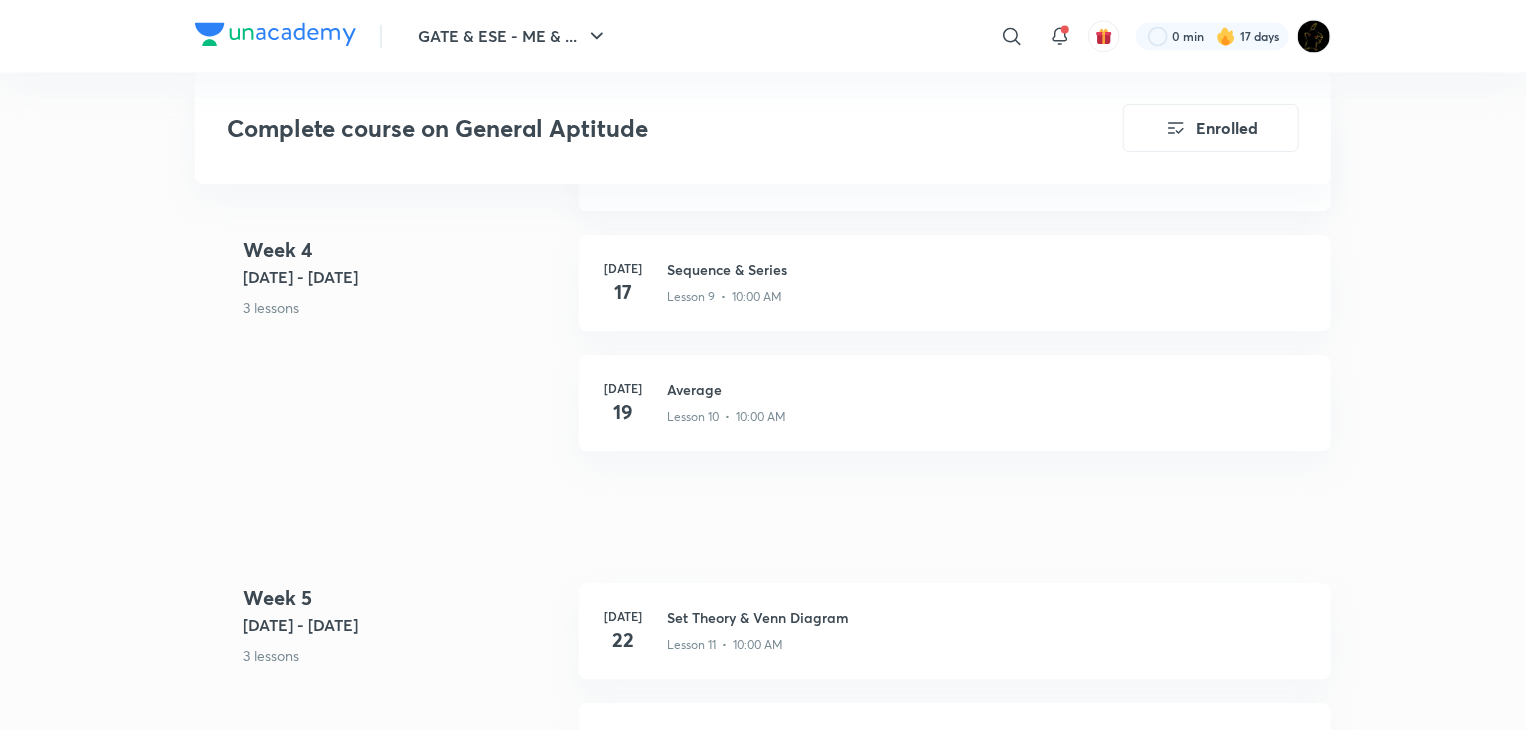 scroll, scrollTop: 2300, scrollLeft: 0, axis: vertical 